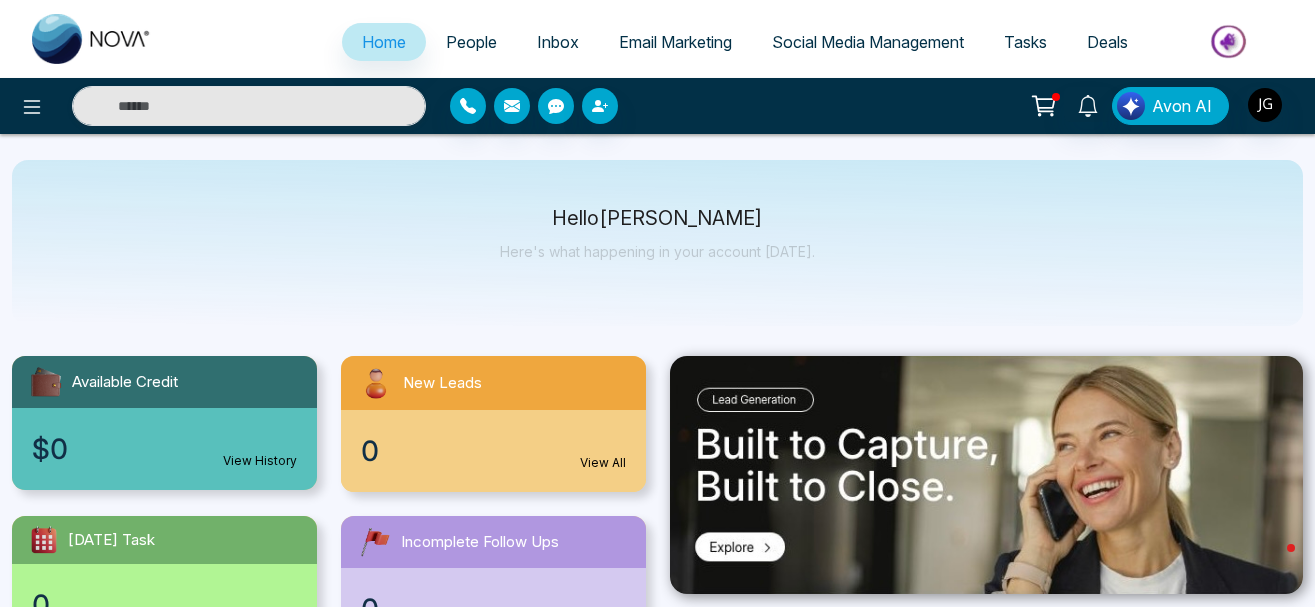 select on "*" 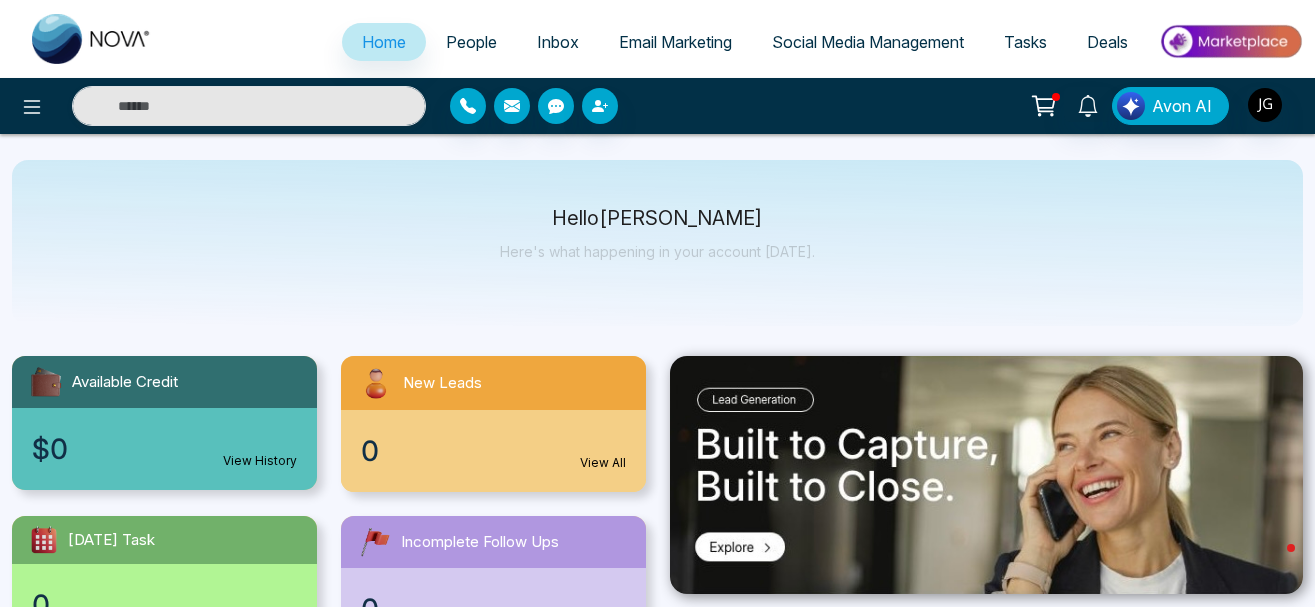 select on "*" 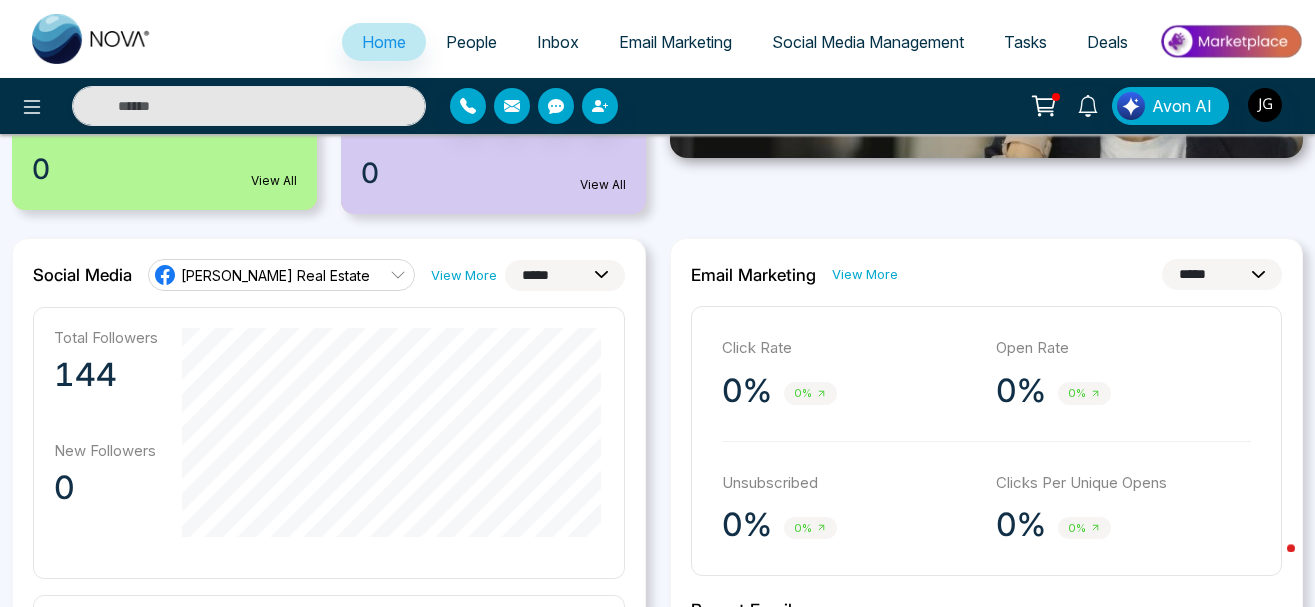 scroll, scrollTop: 408, scrollLeft: 0, axis: vertical 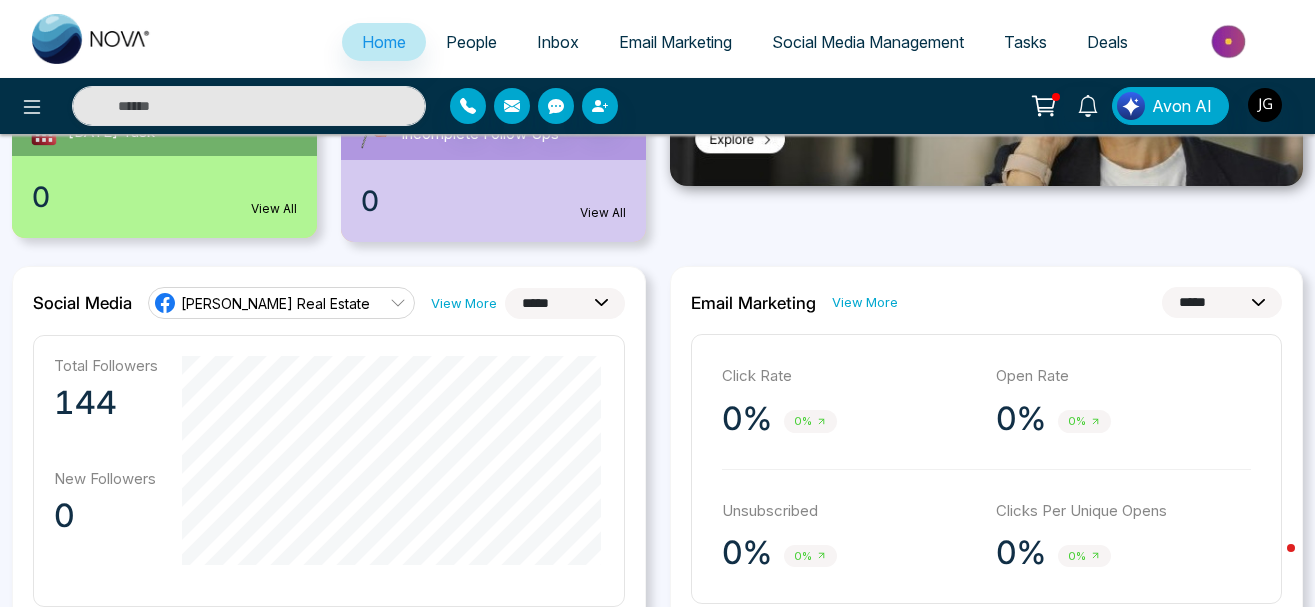 click on "[PERSON_NAME] Real Estate" at bounding box center (281, 303) 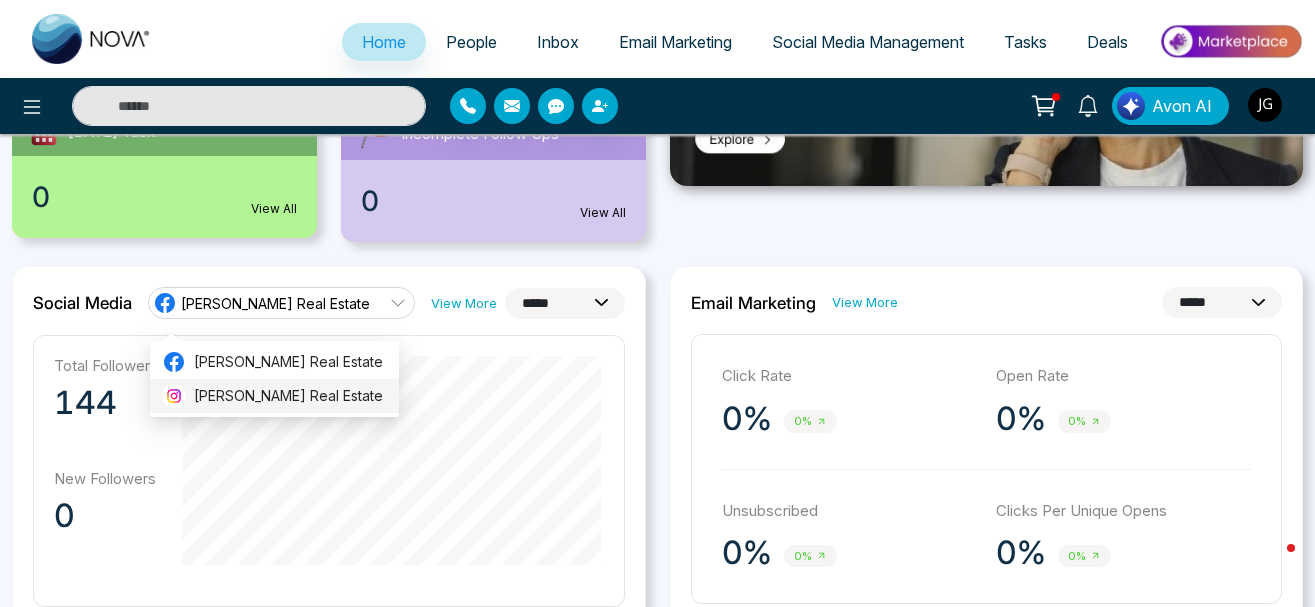 click on "[PERSON_NAME] Real Estate" at bounding box center [290, 396] 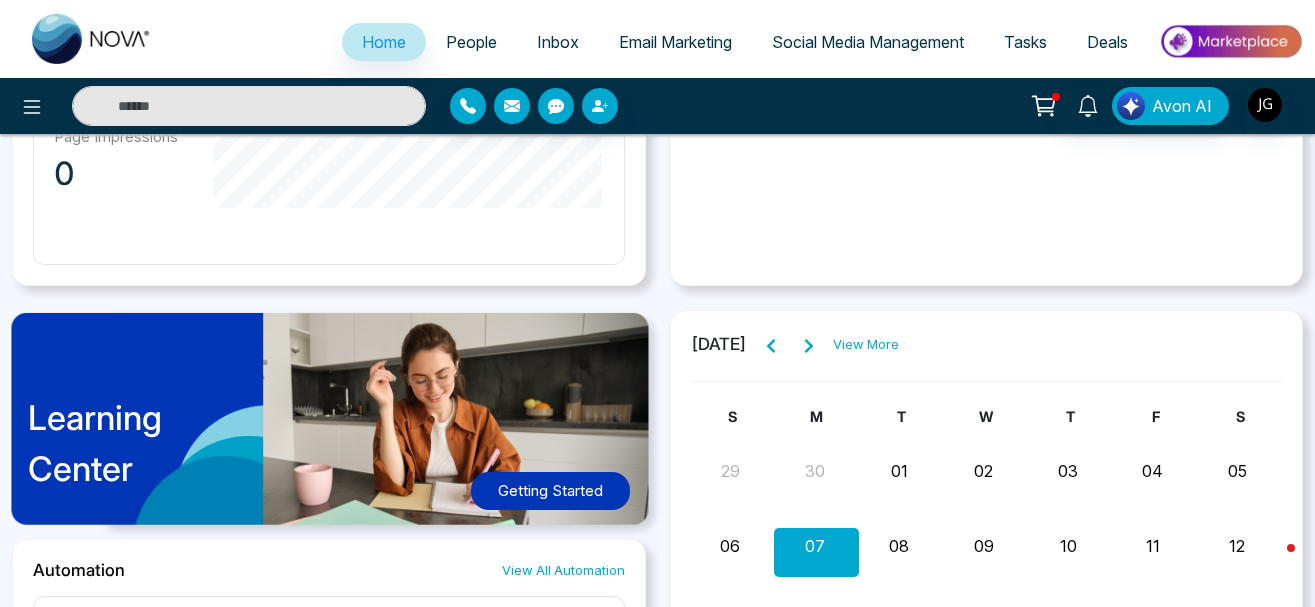 scroll, scrollTop: 1811, scrollLeft: 0, axis: vertical 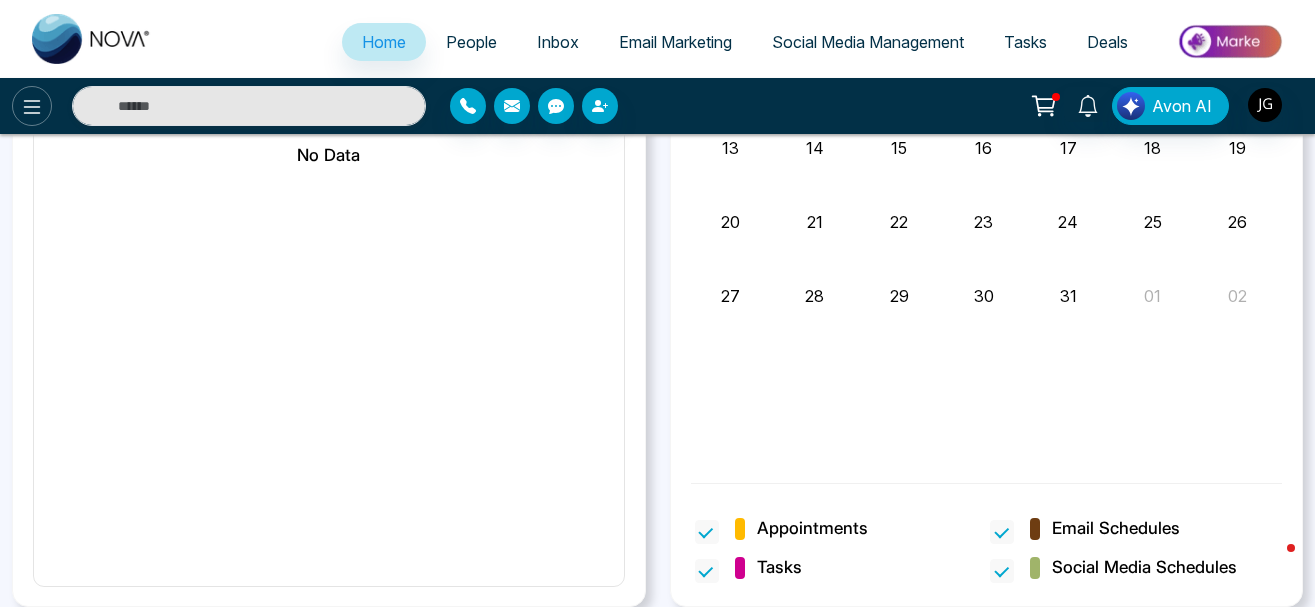 click 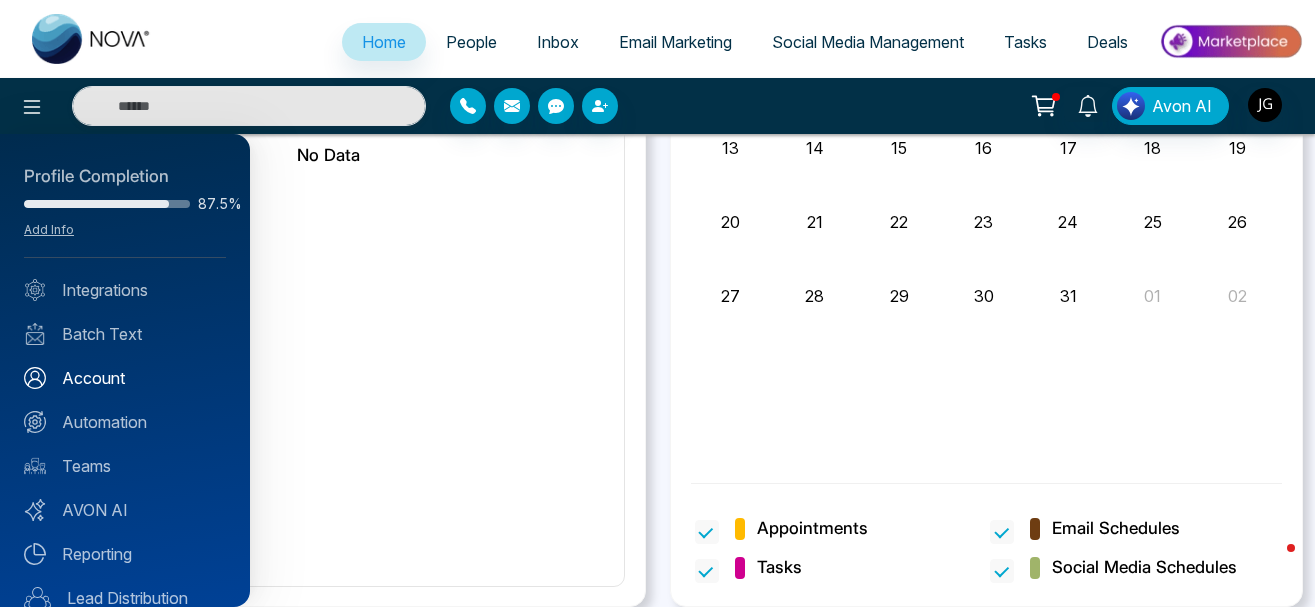 scroll, scrollTop: 203, scrollLeft: 0, axis: vertical 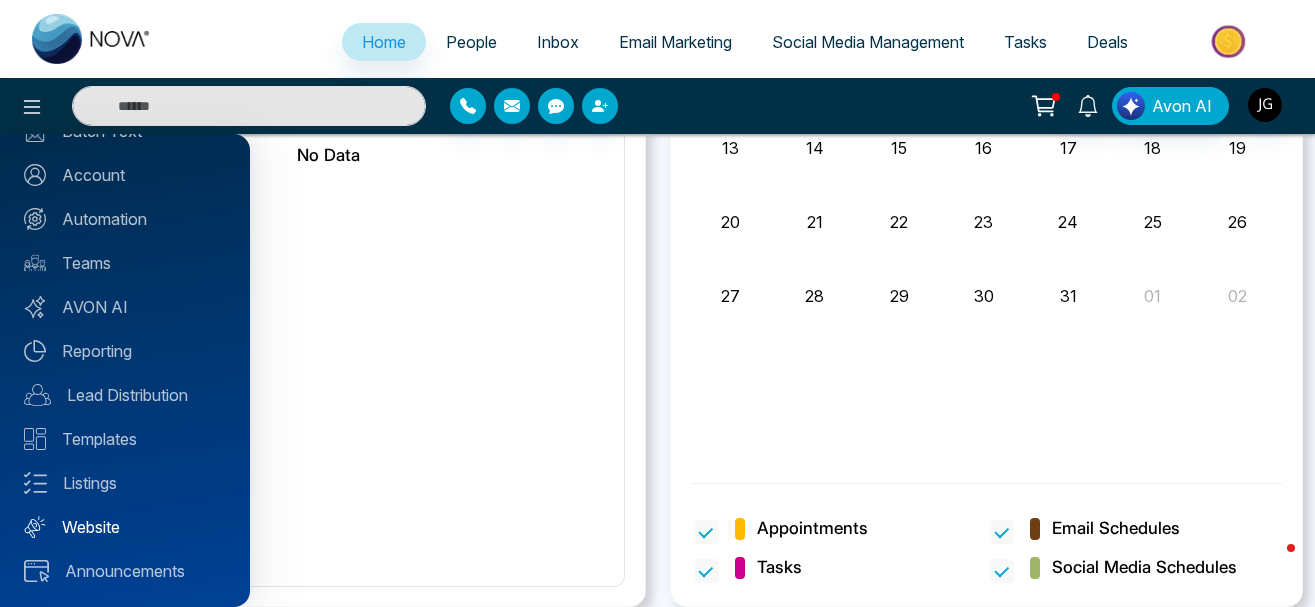 click on "Website" at bounding box center [125, 527] 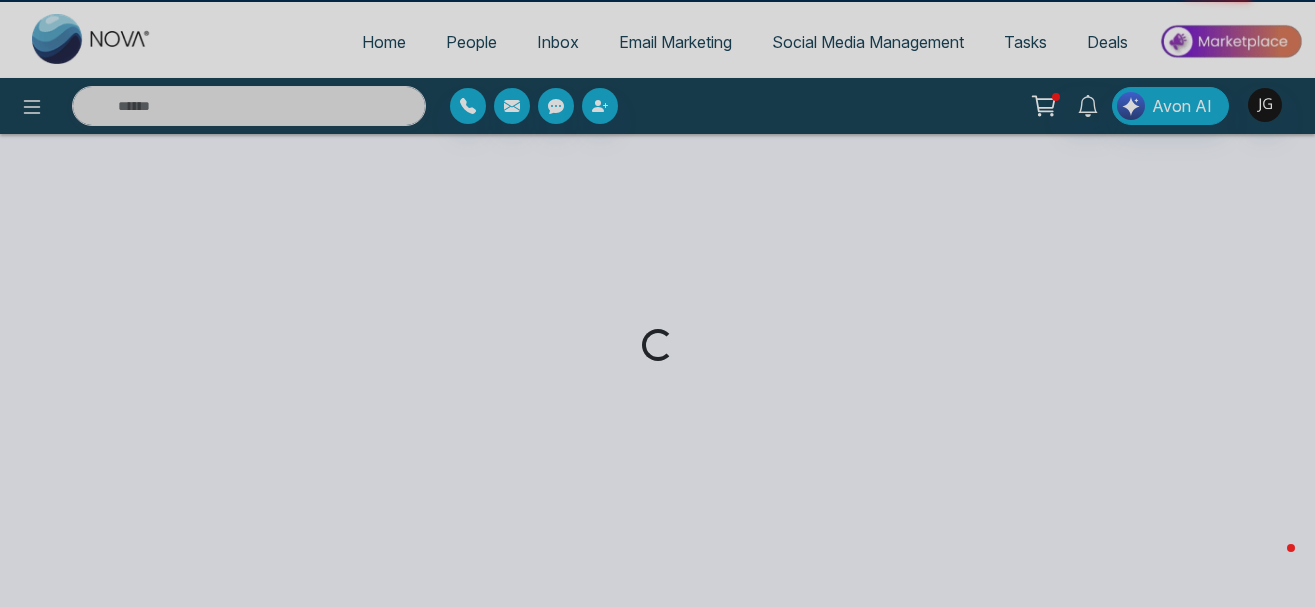 scroll, scrollTop: 0, scrollLeft: 0, axis: both 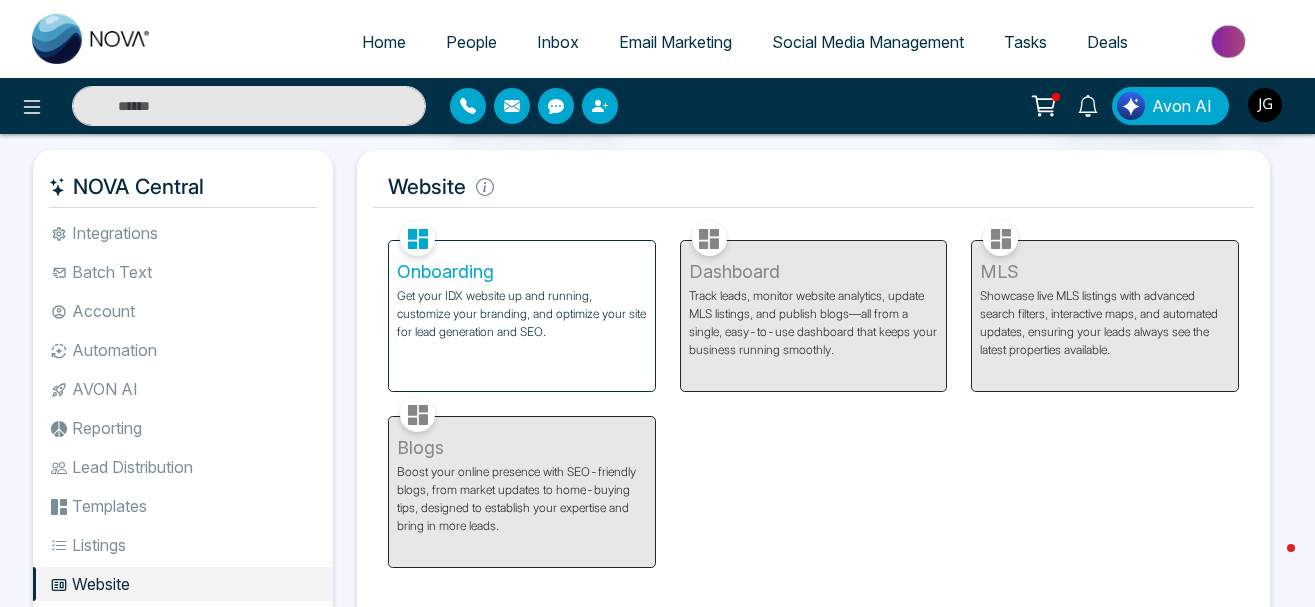click on "Onboarding Get your IDX website up and running, customize your branding, and optimize your site for lead generation and SEO." at bounding box center (522, 316) 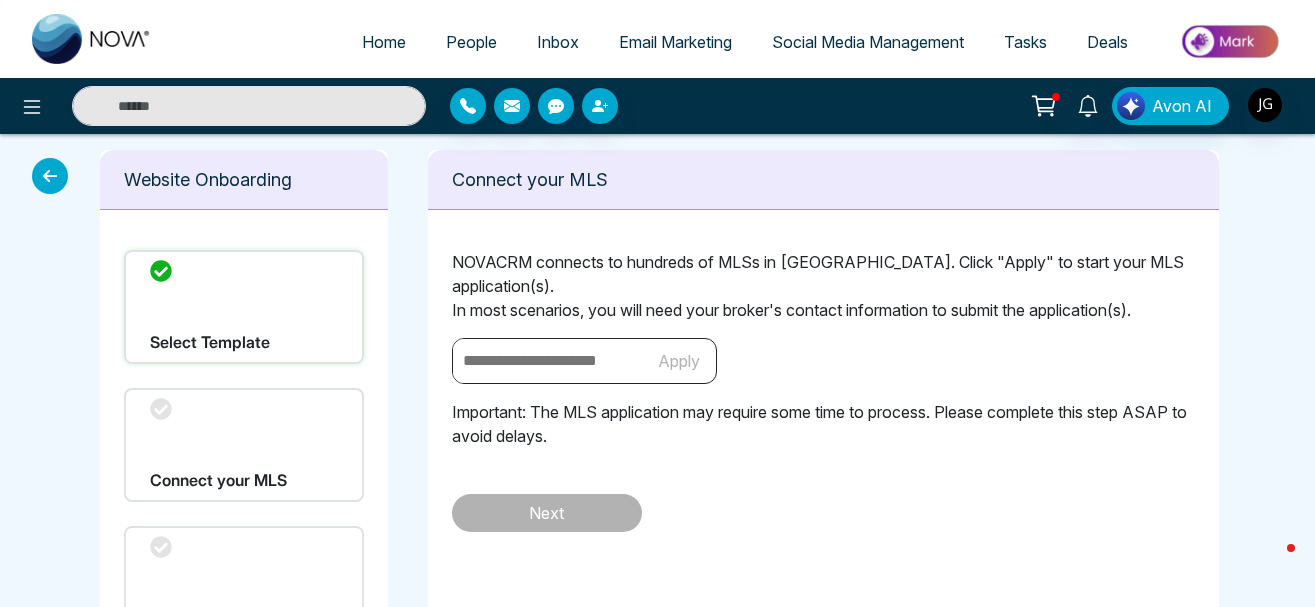 click on "Website Onboarding" at bounding box center [244, 179] 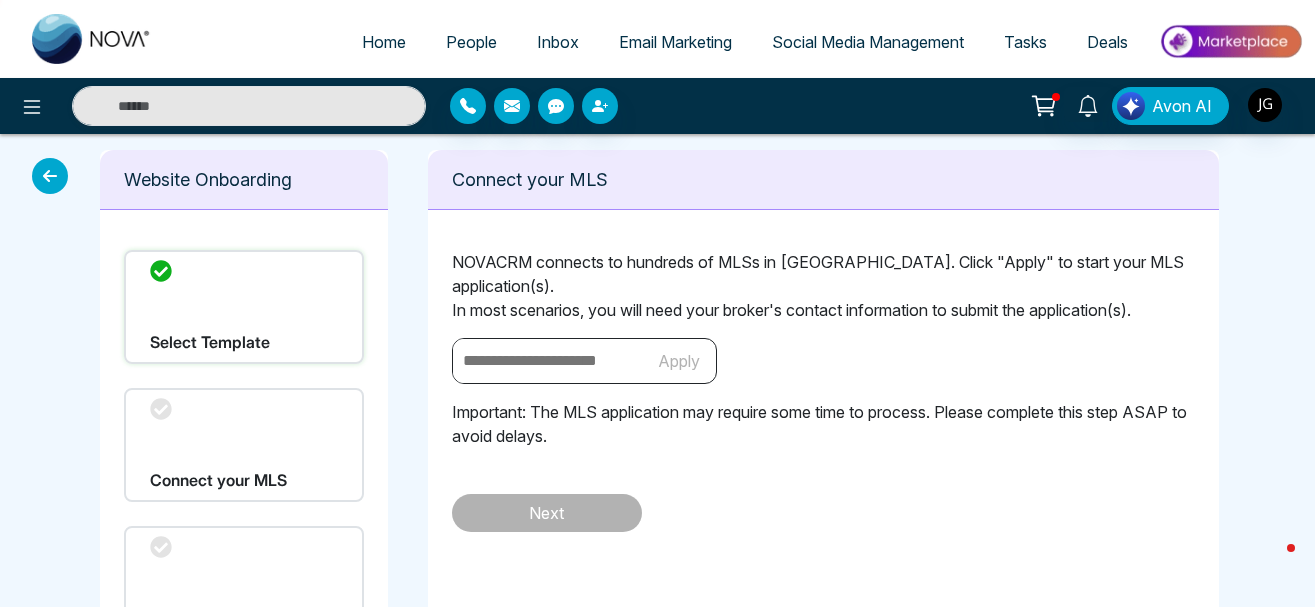click on "Select Template" at bounding box center (244, 307) 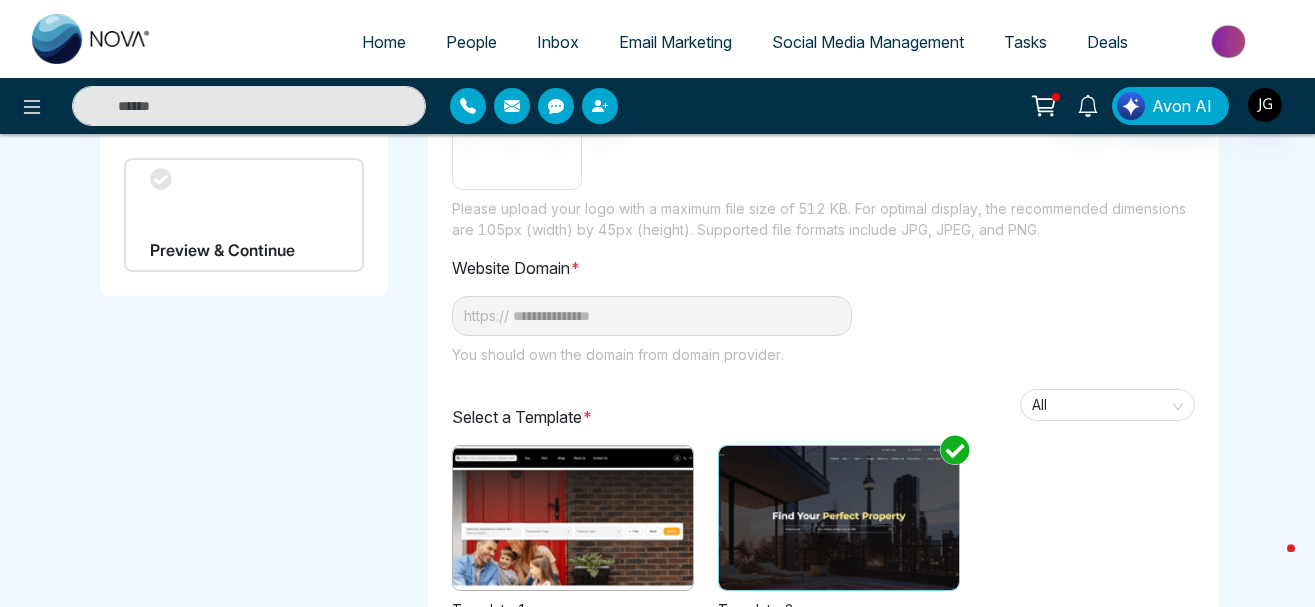 scroll, scrollTop: 510, scrollLeft: 0, axis: vertical 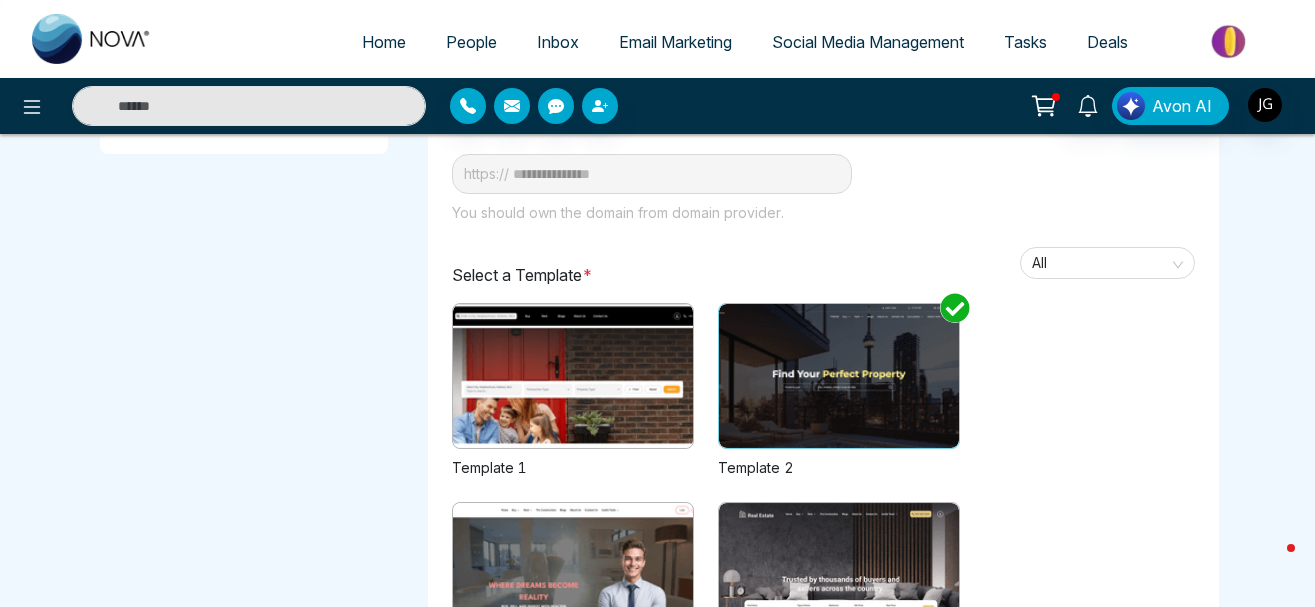 click at bounding box center (839, 376) 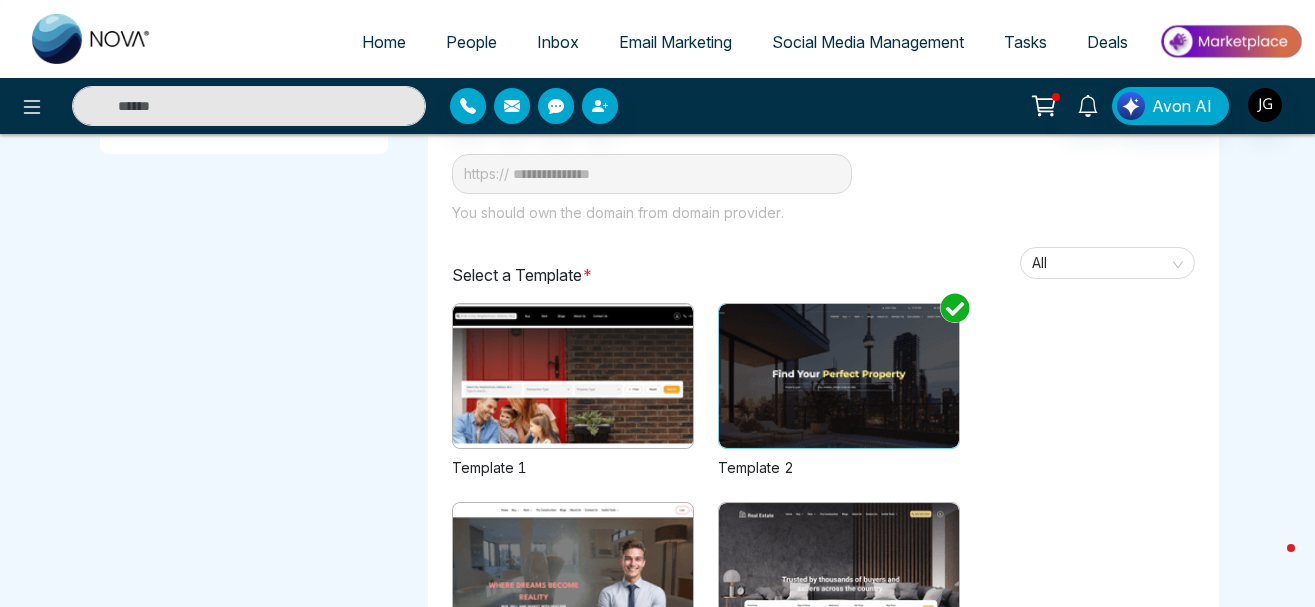 click at bounding box center [839, 575] 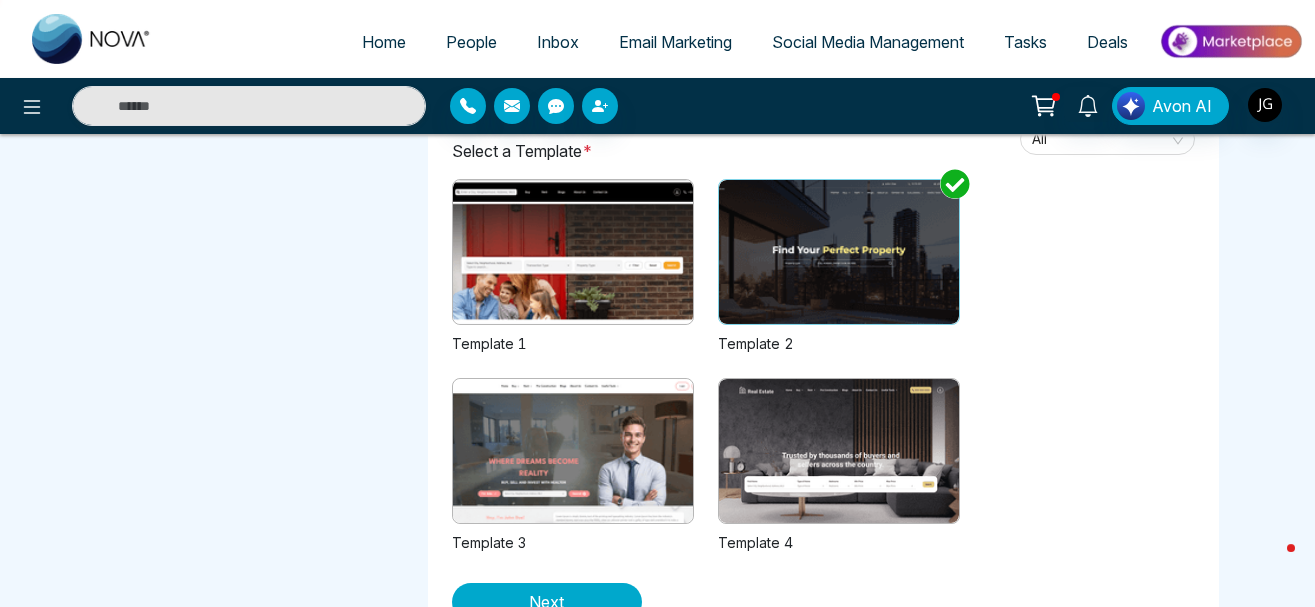 scroll, scrollTop: 704, scrollLeft: 0, axis: vertical 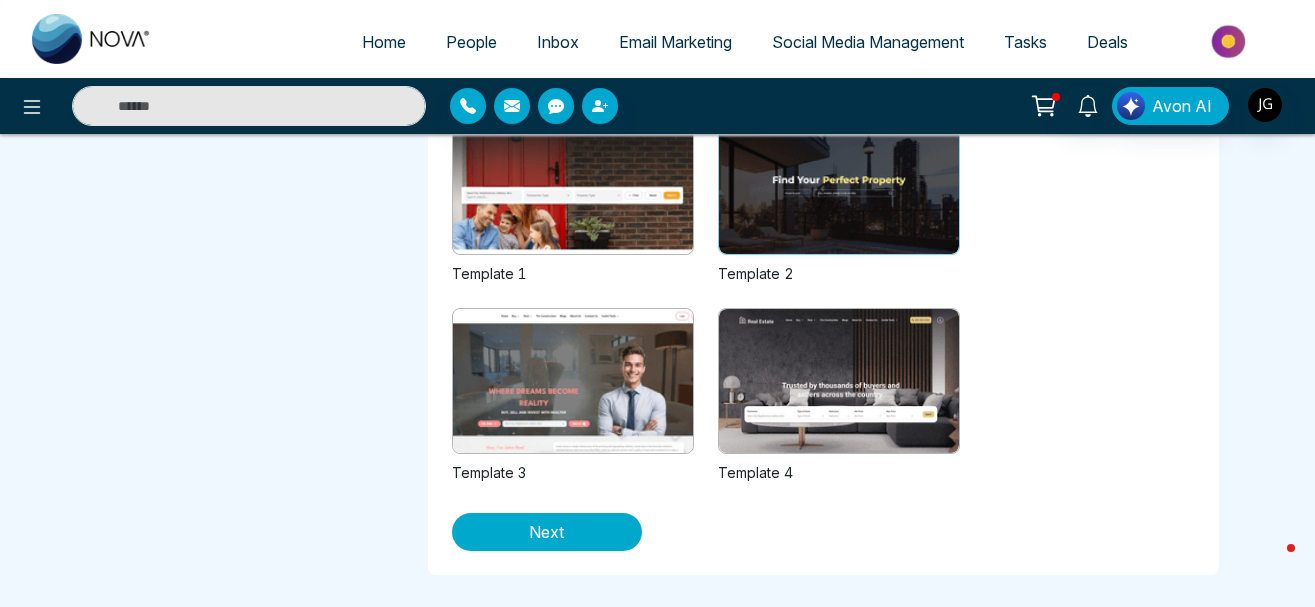 click at bounding box center (839, 381) 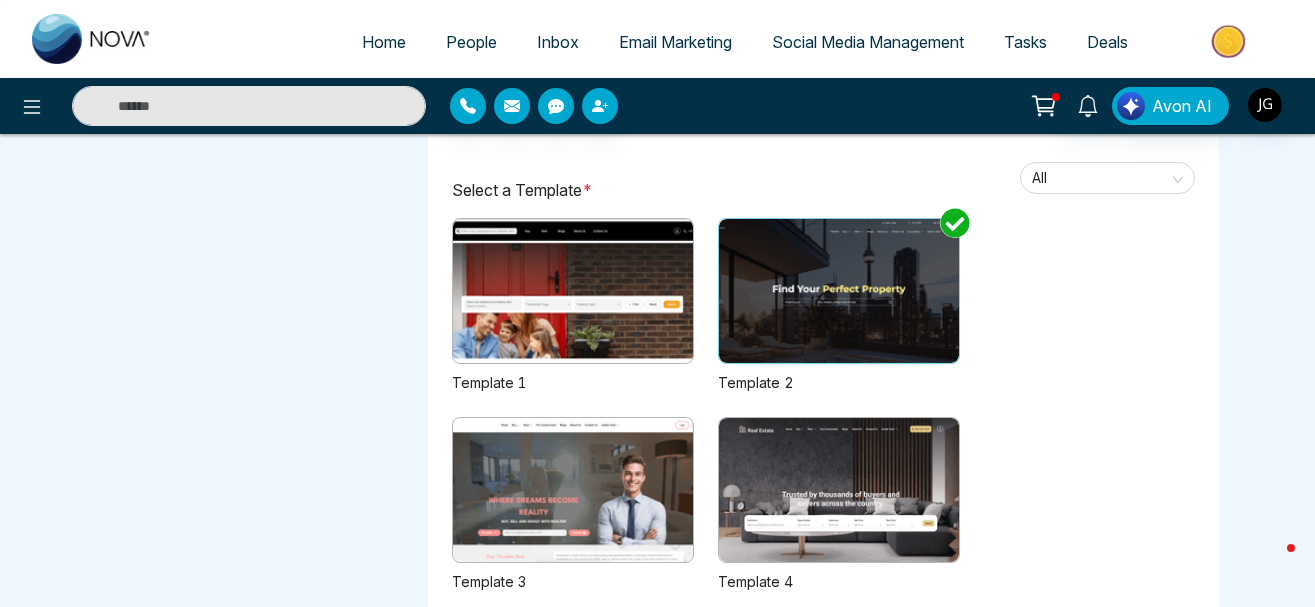 scroll, scrollTop: 602, scrollLeft: 0, axis: vertical 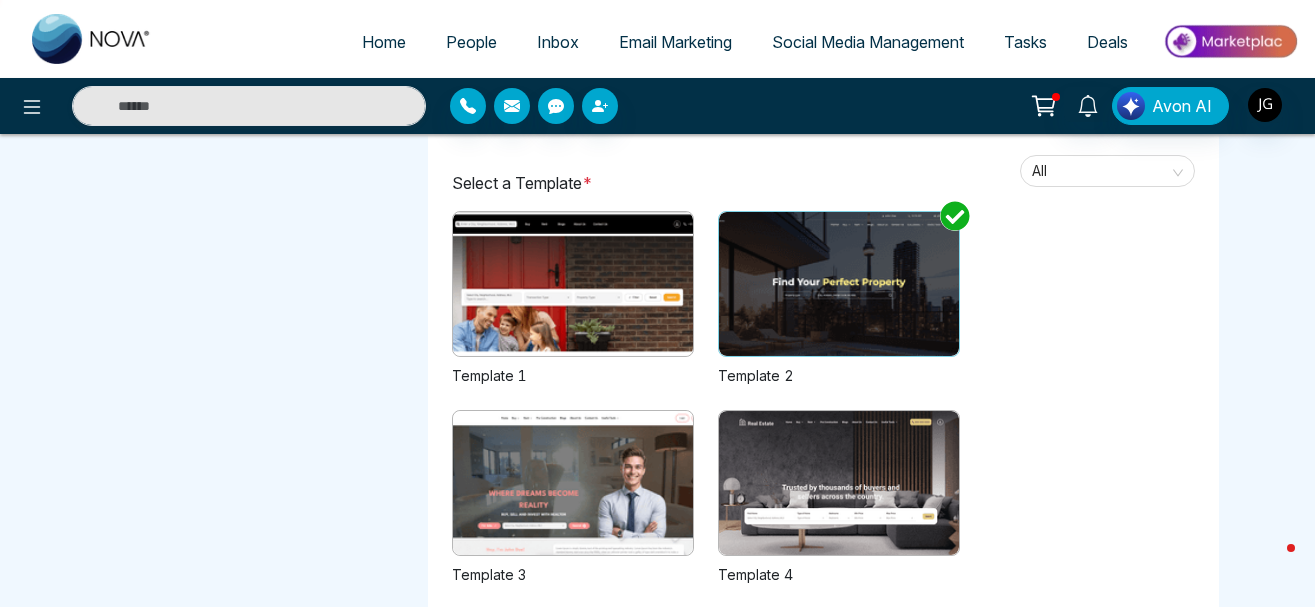 click at bounding box center [839, 284] 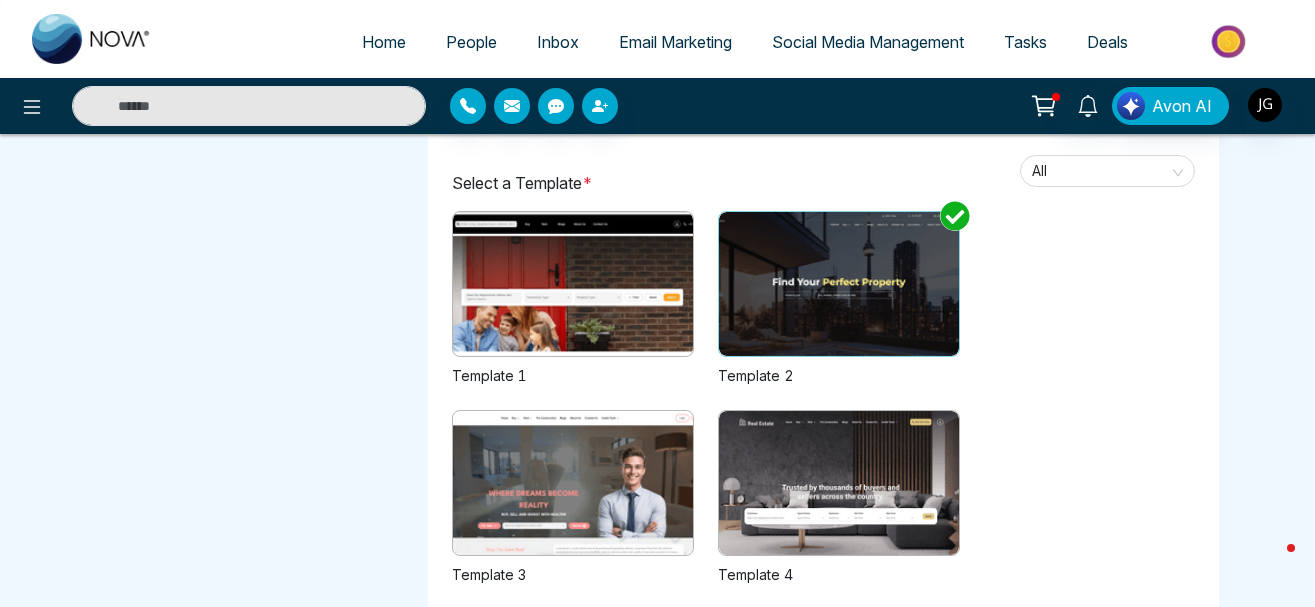 click at bounding box center (839, 284) 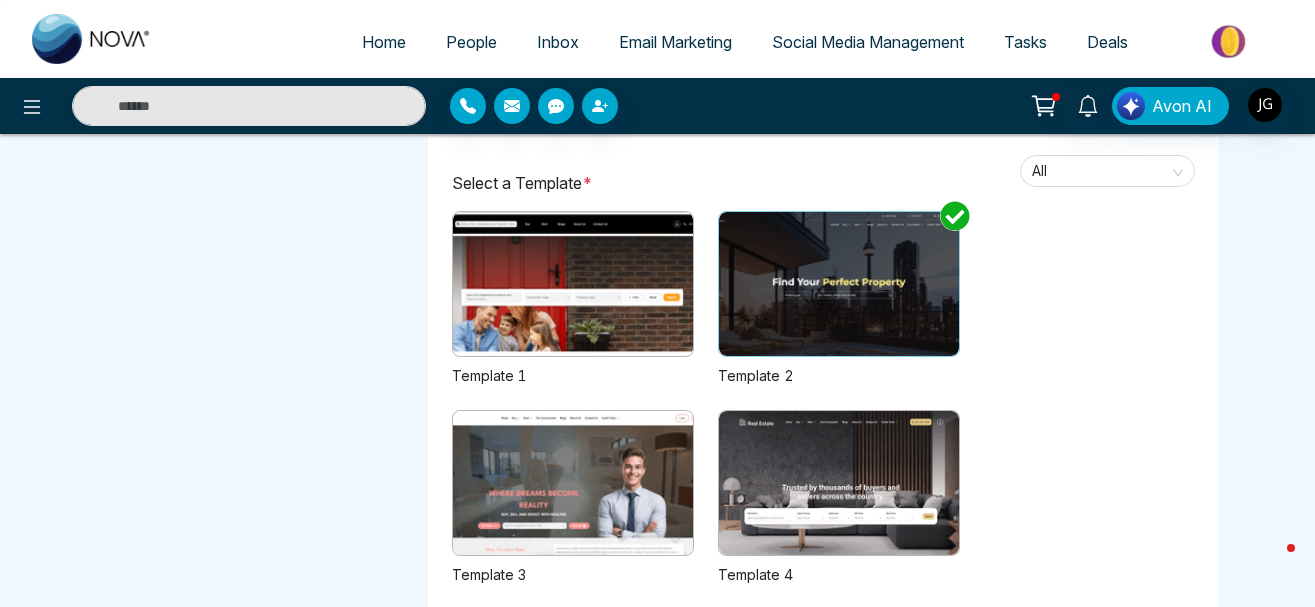 click at bounding box center [839, 284] 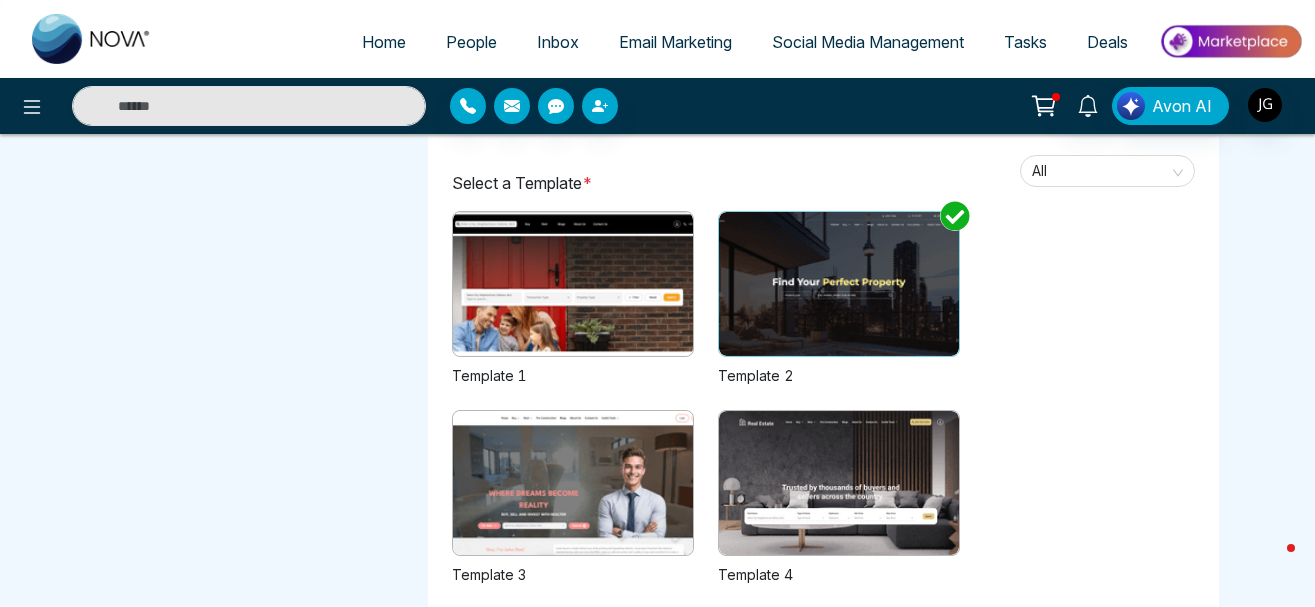 click at bounding box center [839, 284] 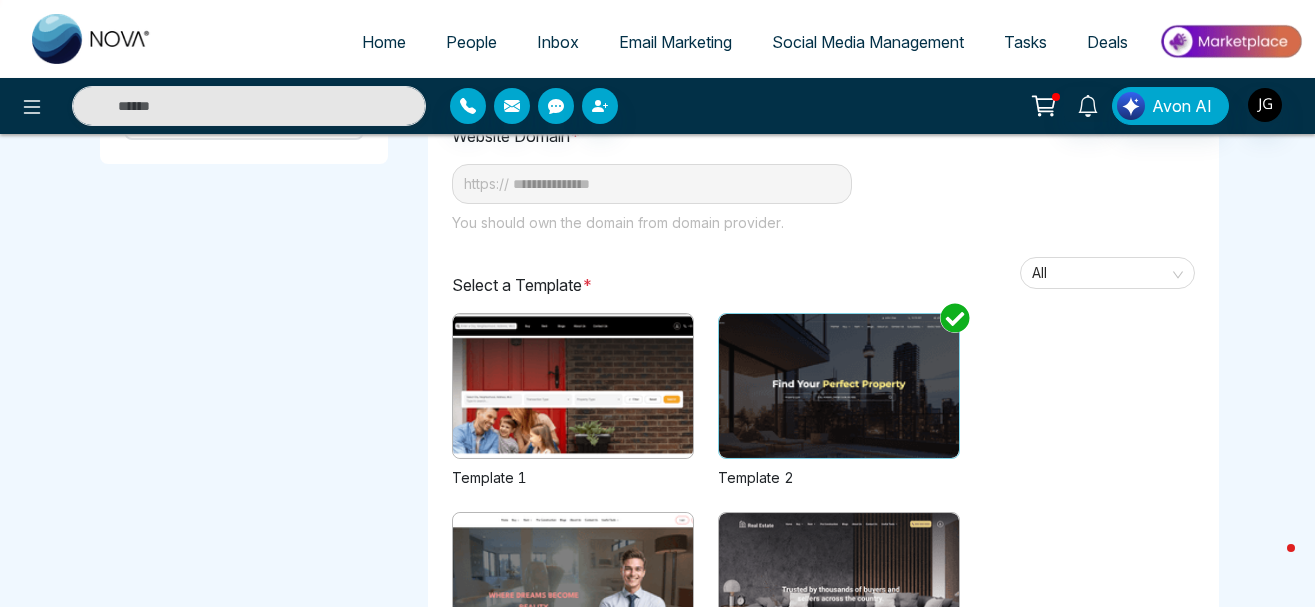 scroll, scrollTop: 296, scrollLeft: 0, axis: vertical 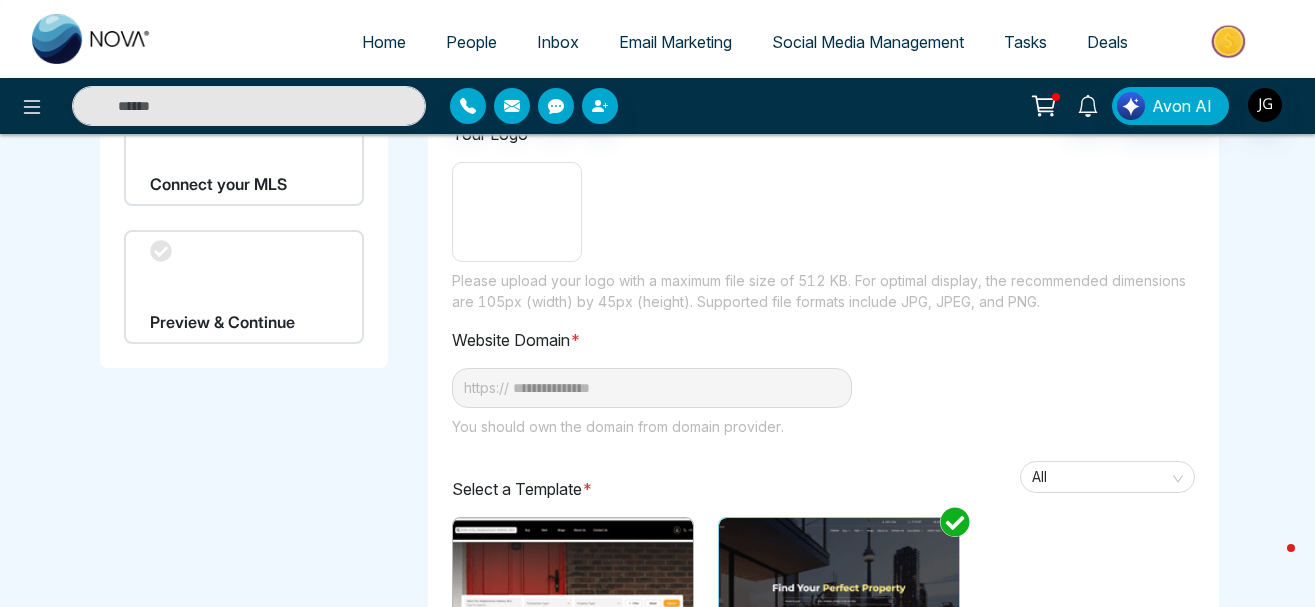 click 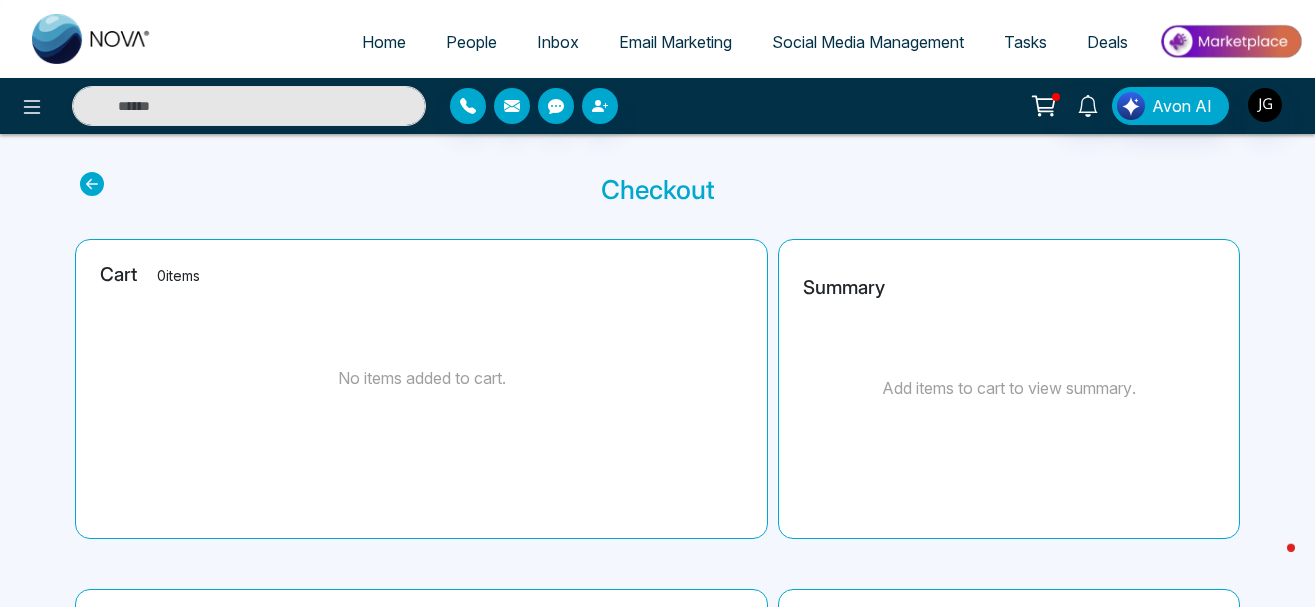 scroll, scrollTop: 0, scrollLeft: 0, axis: both 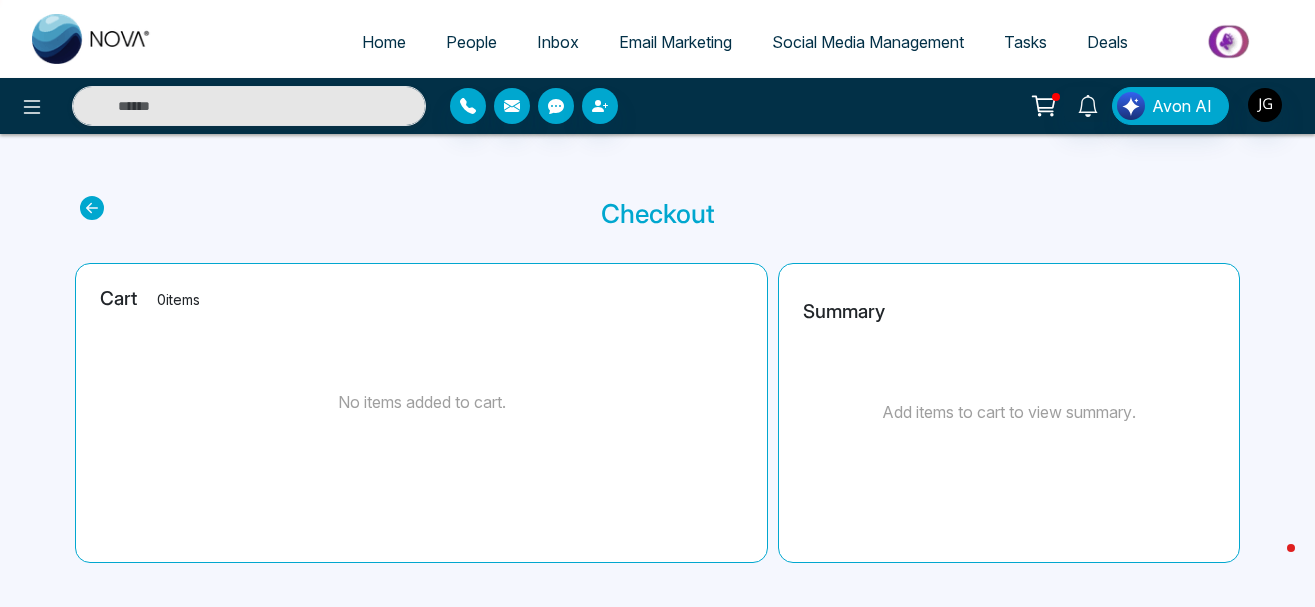click on "Social Media Management" at bounding box center (868, 42) 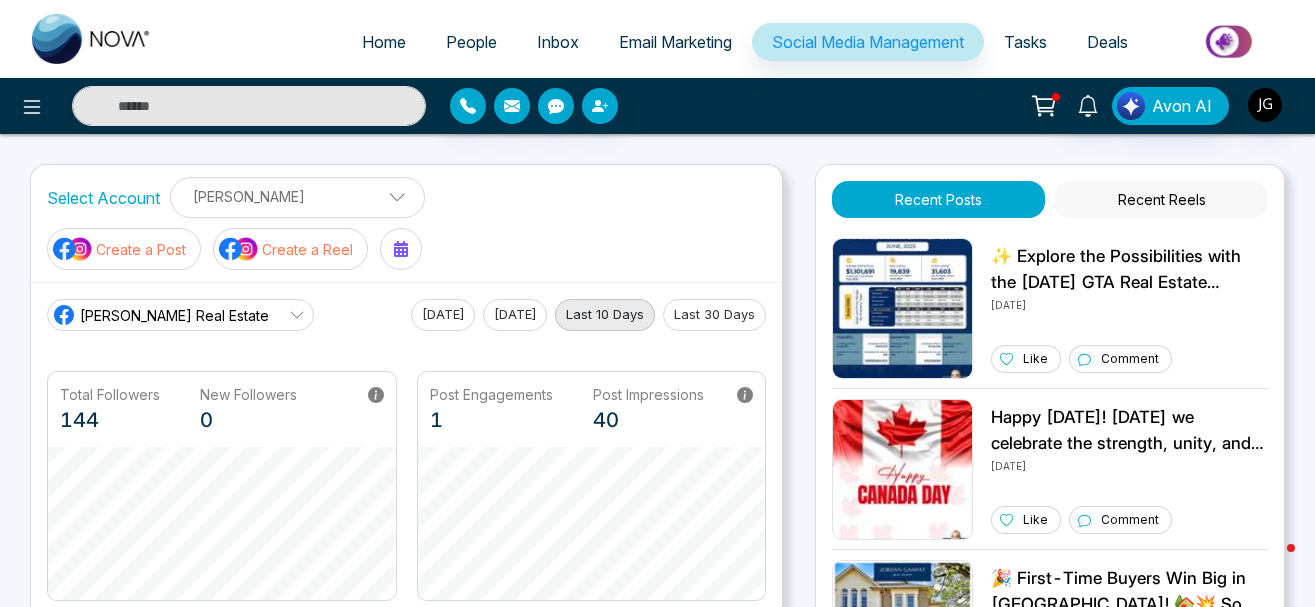 click on "Email Marketing" at bounding box center [675, 42] 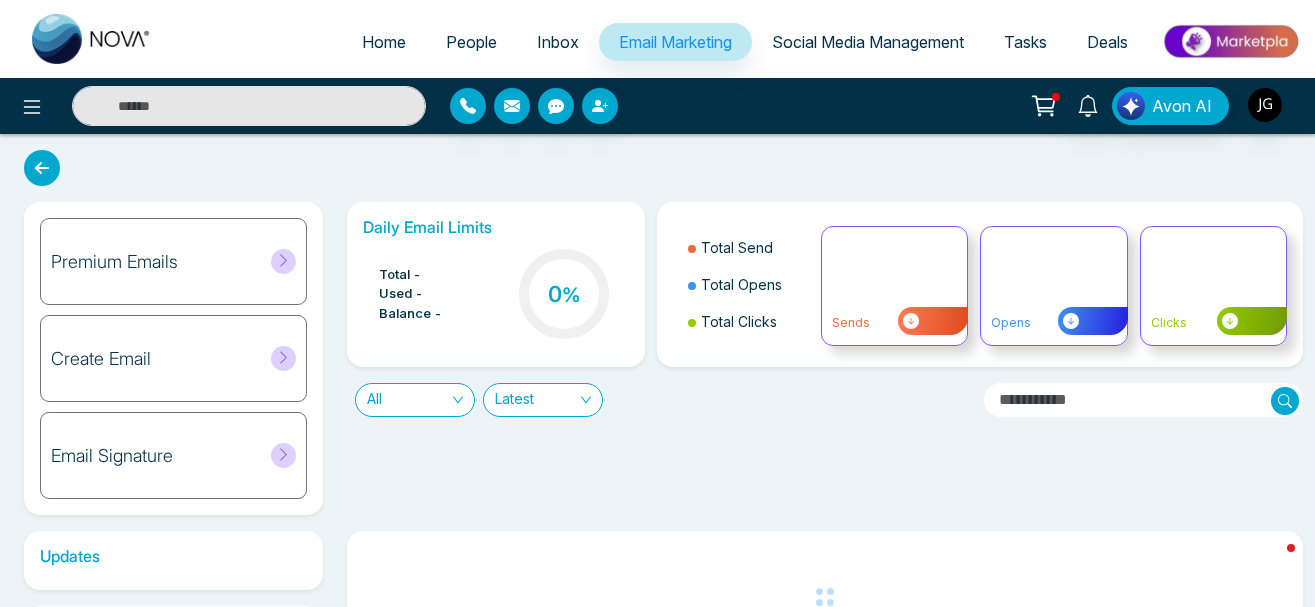 scroll, scrollTop: 274, scrollLeft: 0, axis: vertical 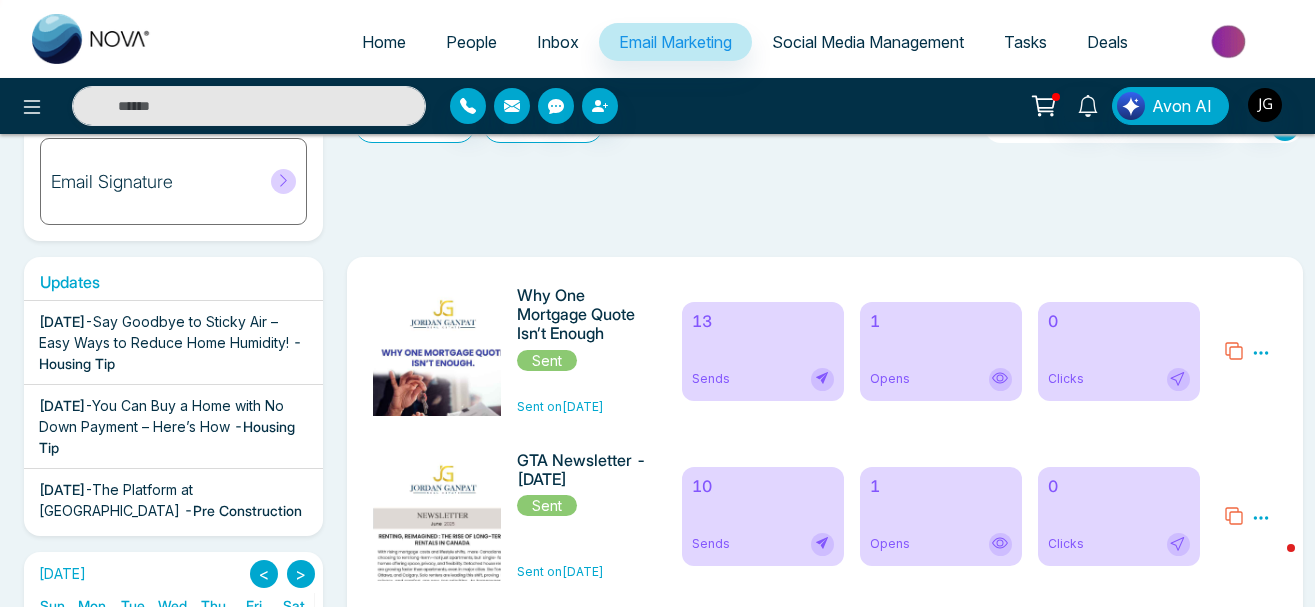 click on "You Can Buy a Home with No Down Payment – Here’s How" at bounding box center [161, 416] 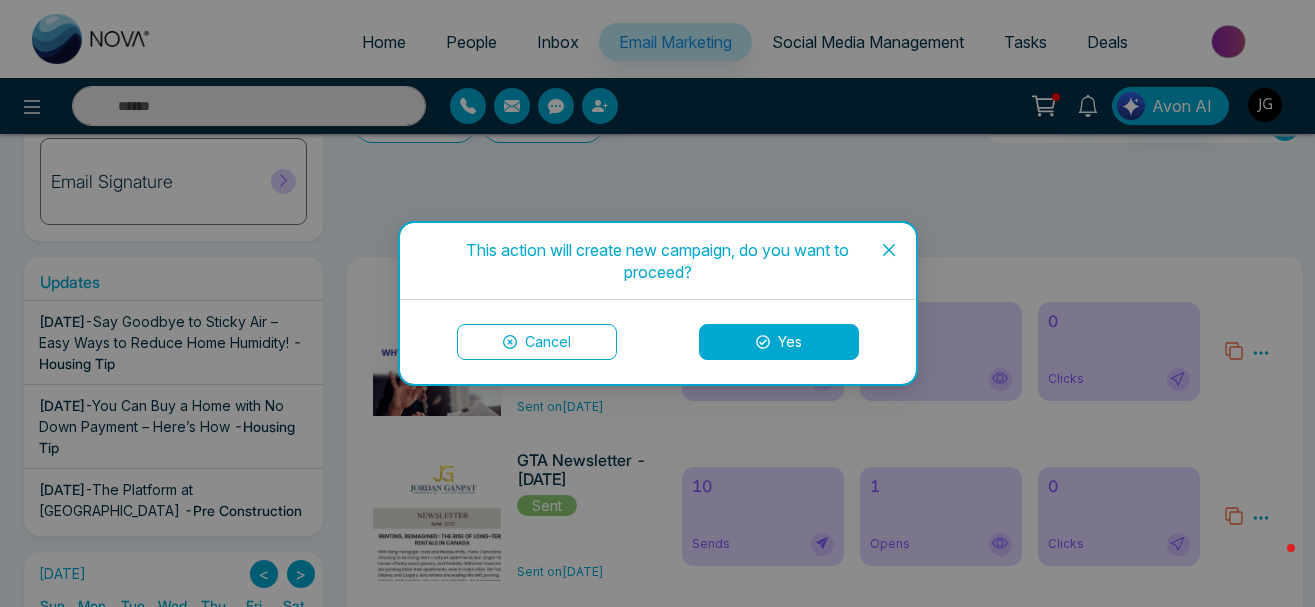 click at bounding box center [889, 250] 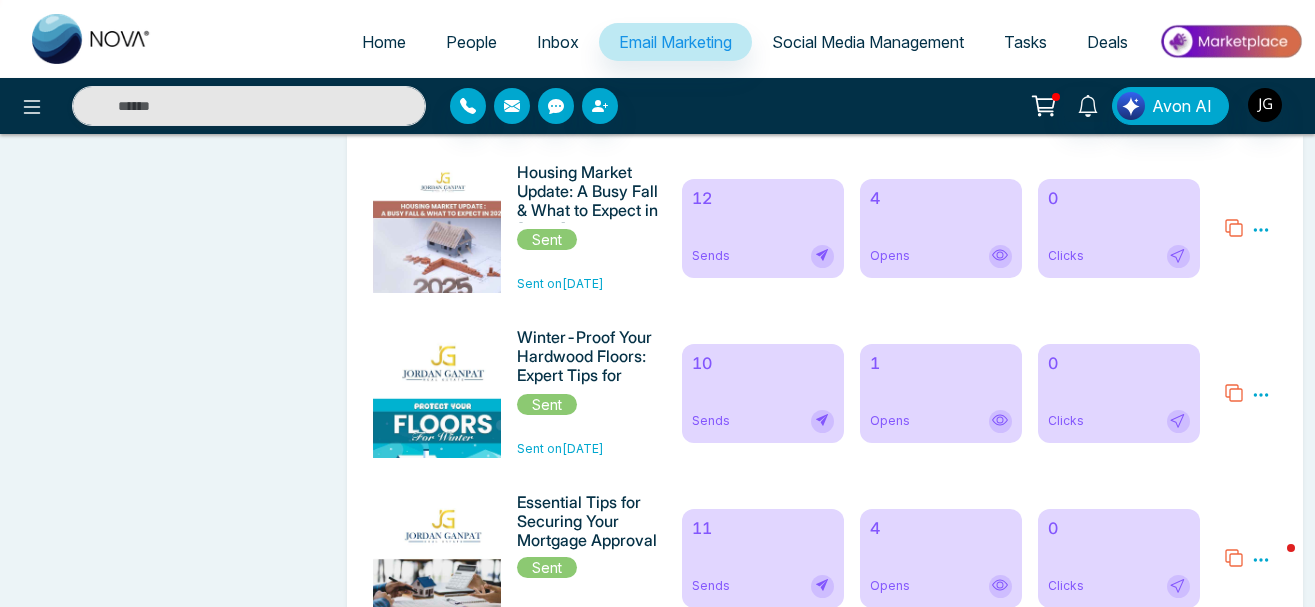scroll, scrollTop: 2008, scrollLeft: 0, axis: vertical 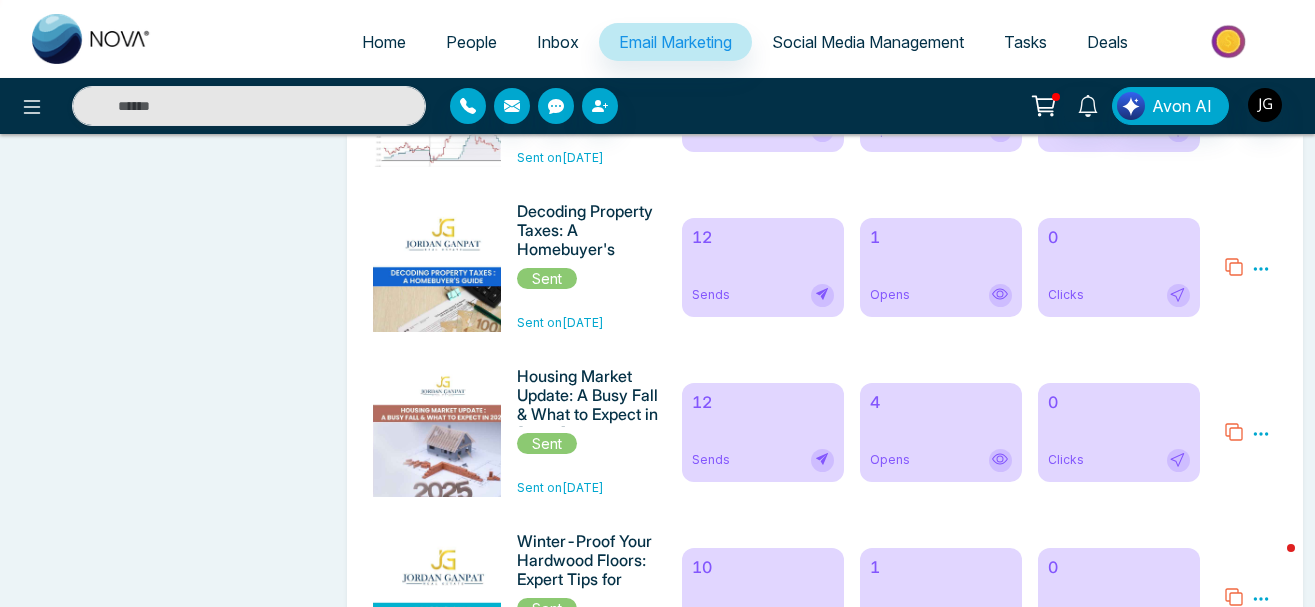 click 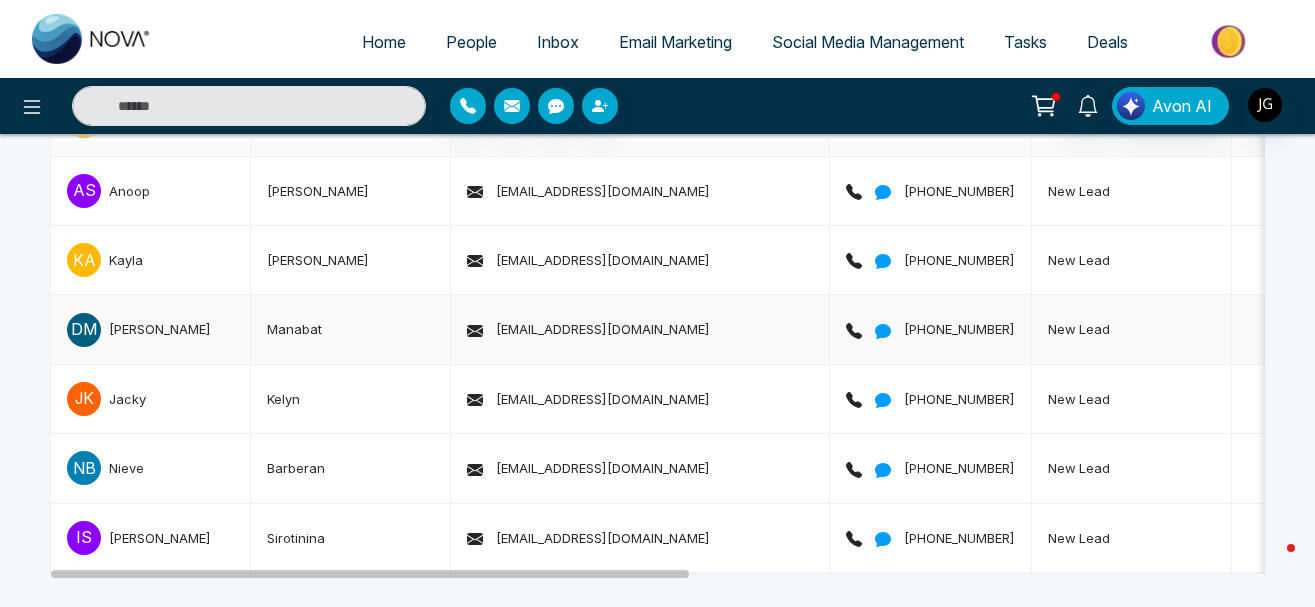 scroll, scrollTop: 156, scrollLeft: 0, axis: vertical 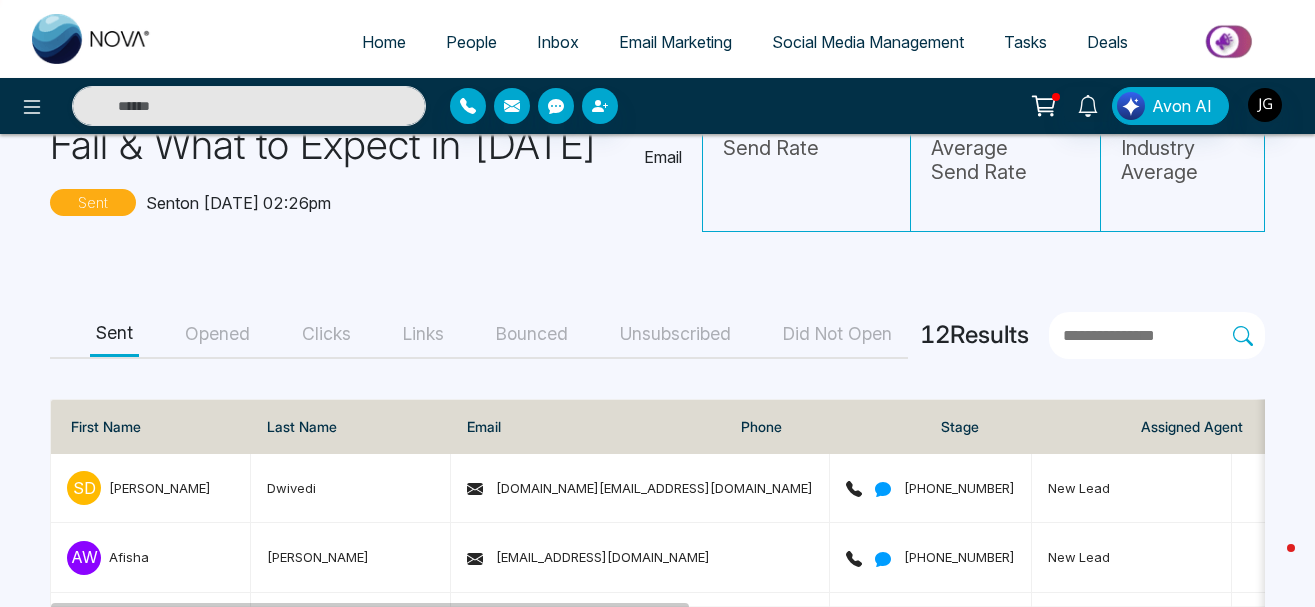 click on "Opened" at bounding box center (217, 334) 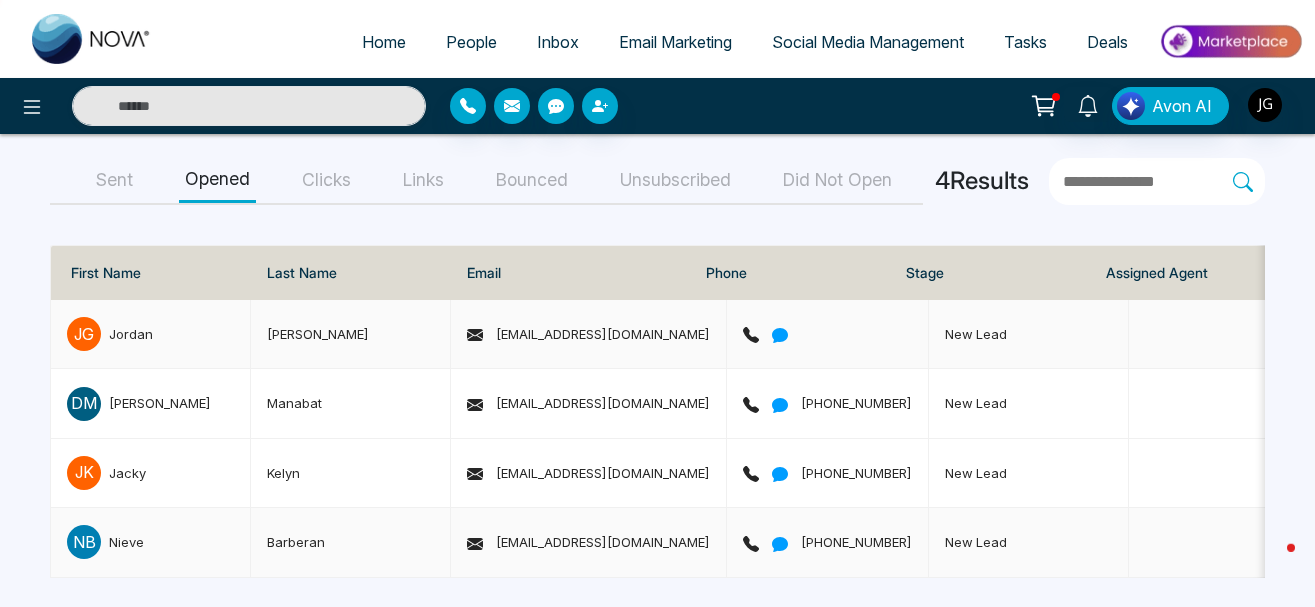 scroll, scrollTop: 111, scrollLeft: 0, axis: vertical 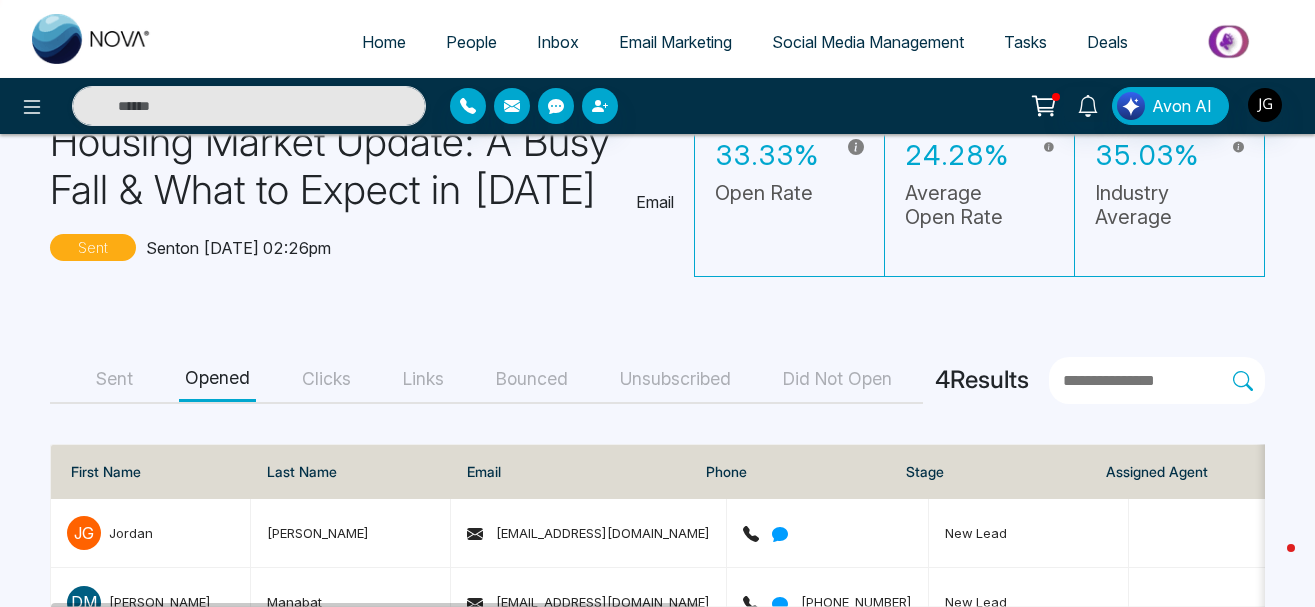 click on "Clicks" at bounding box center [326, 379] 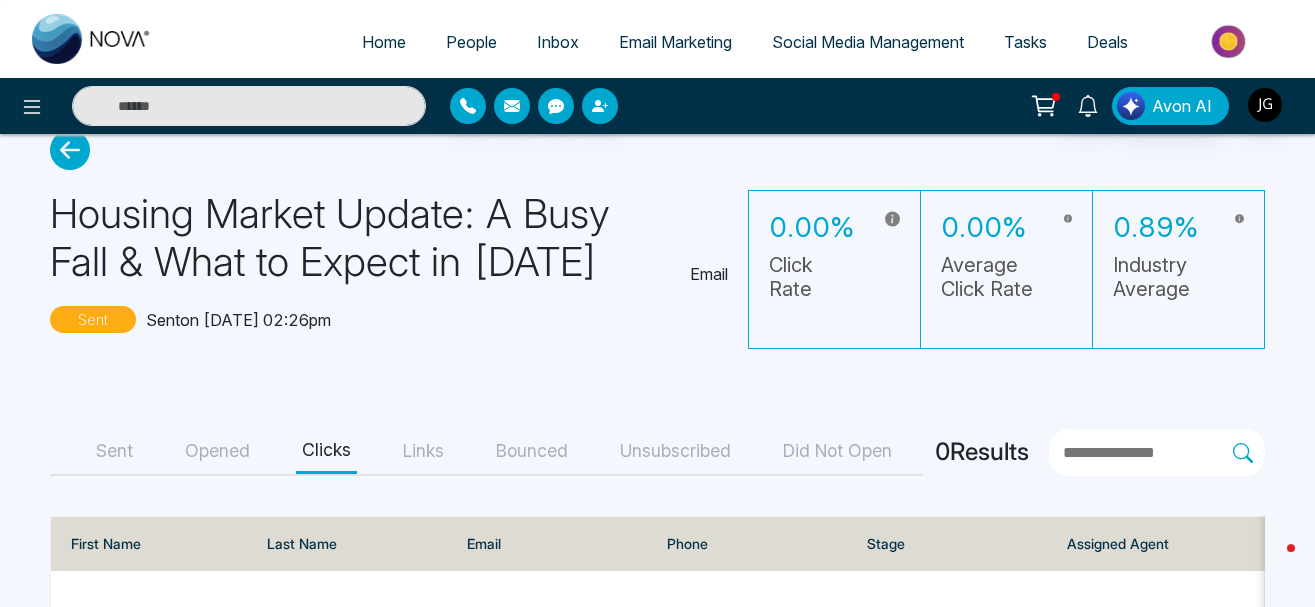 scroll, scrollTop: 0, scrollLeft: 0, axis: both 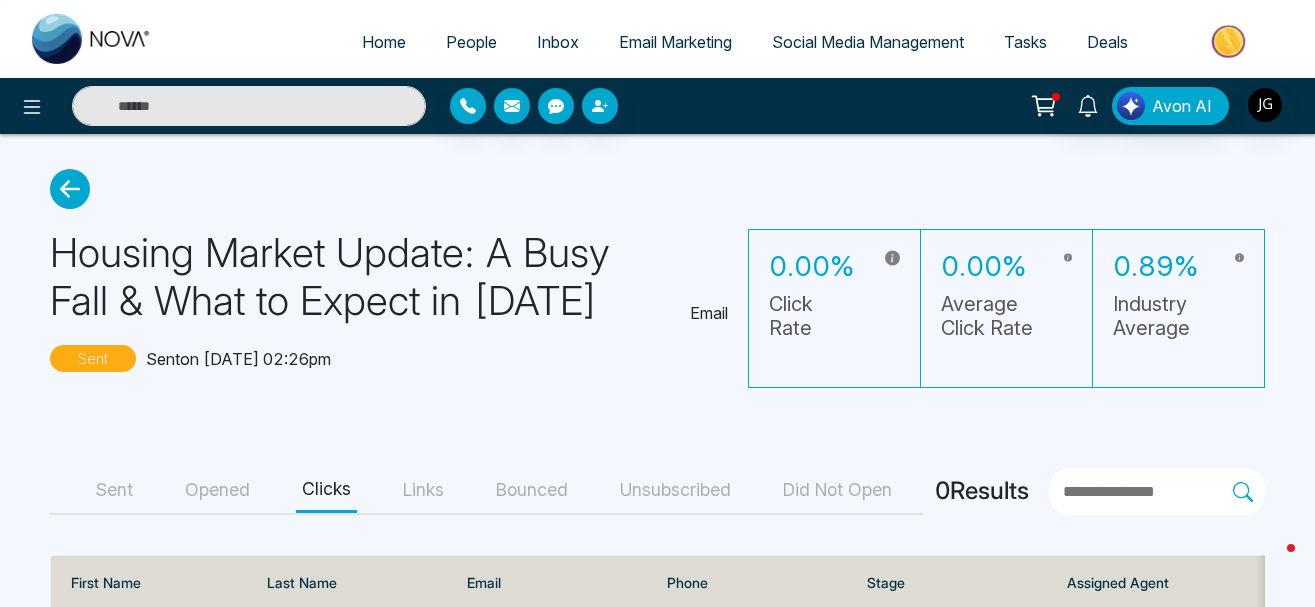 click on "Unsubscribed" at bounding box center [675, 490] 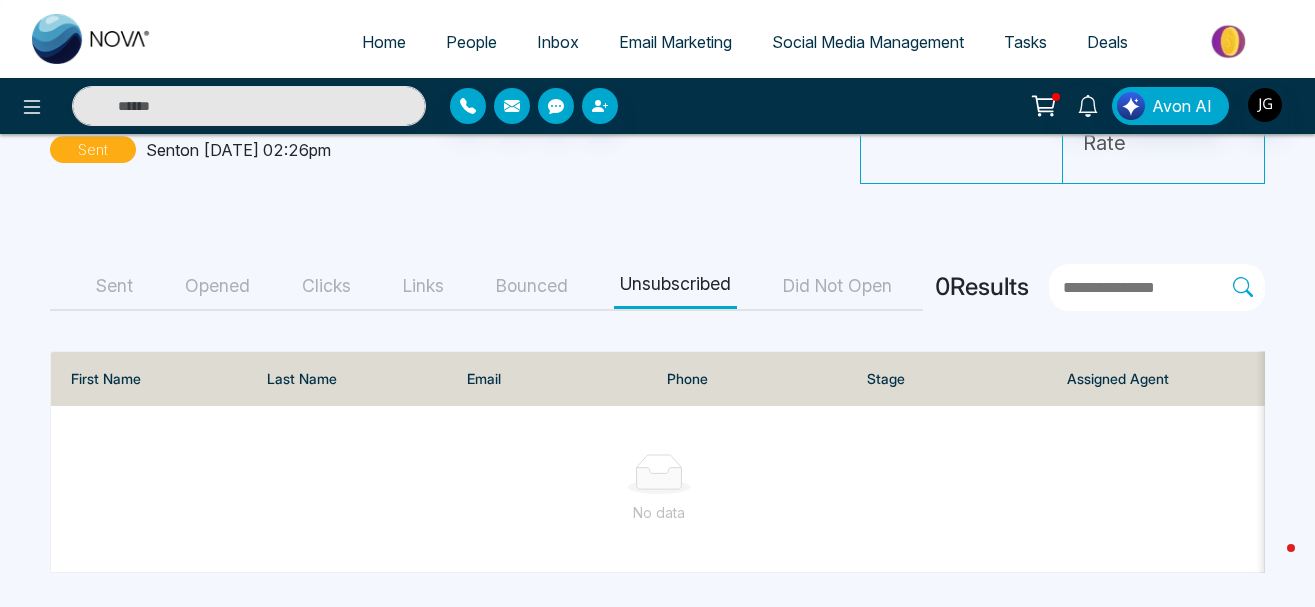 scroll, scrollTop: 0, scrollLeft: 0, axis: both 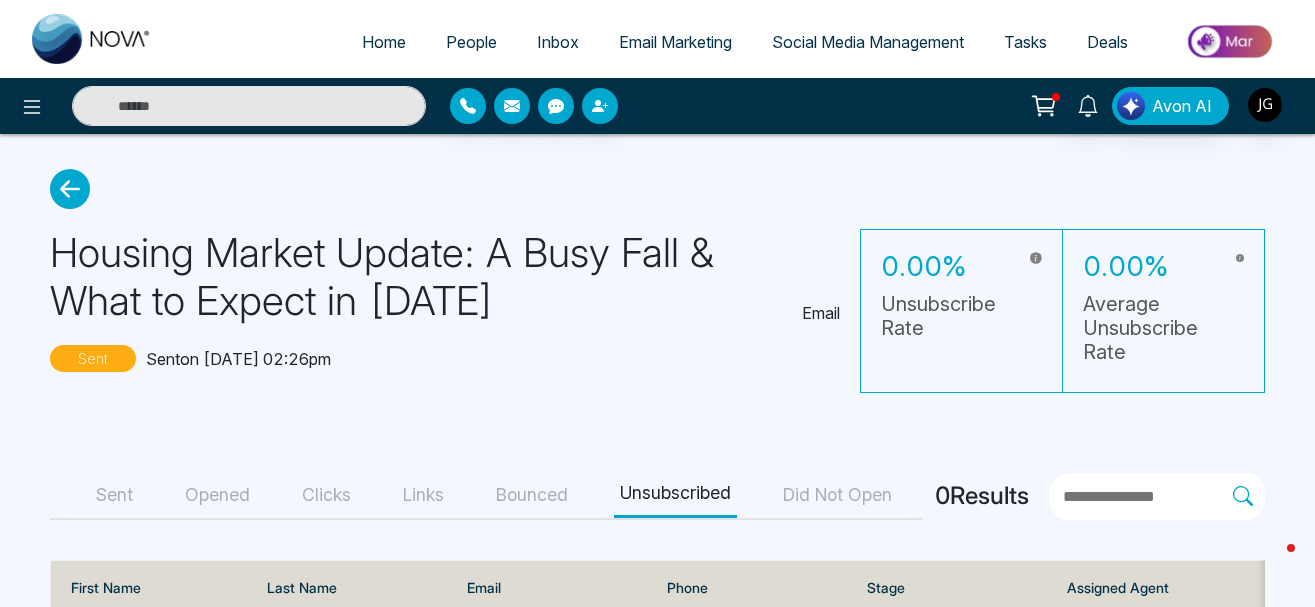 click on "Inbox" at bounding box center (558, 42) 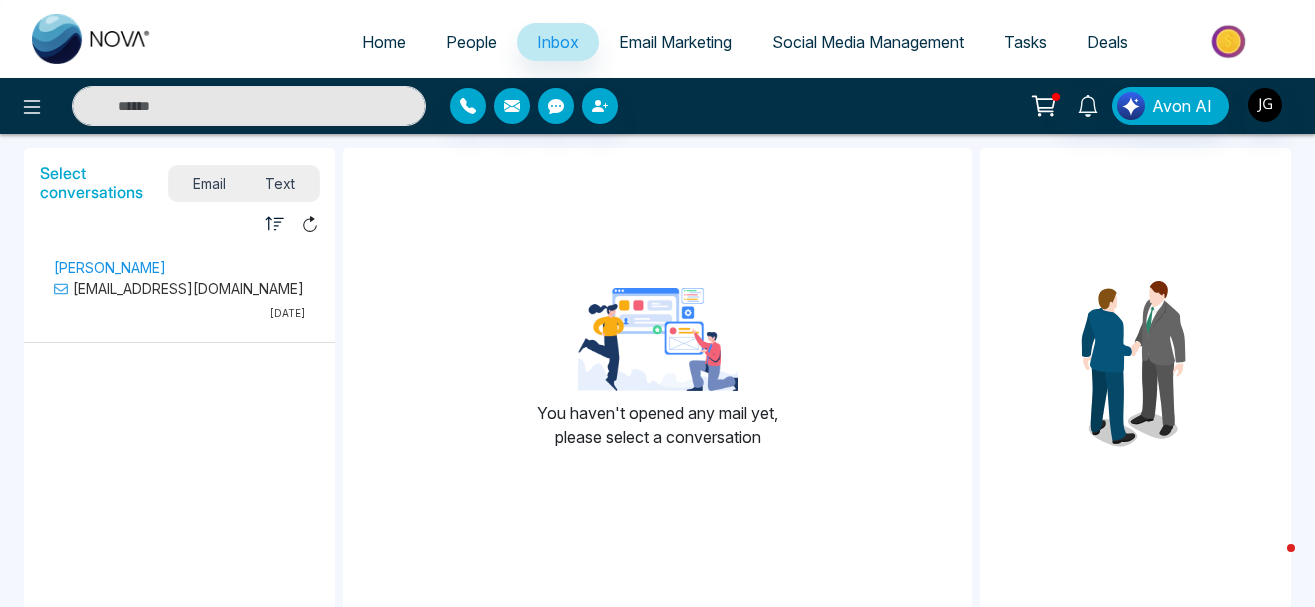 click on "Home" at bounding box center (384, 42) 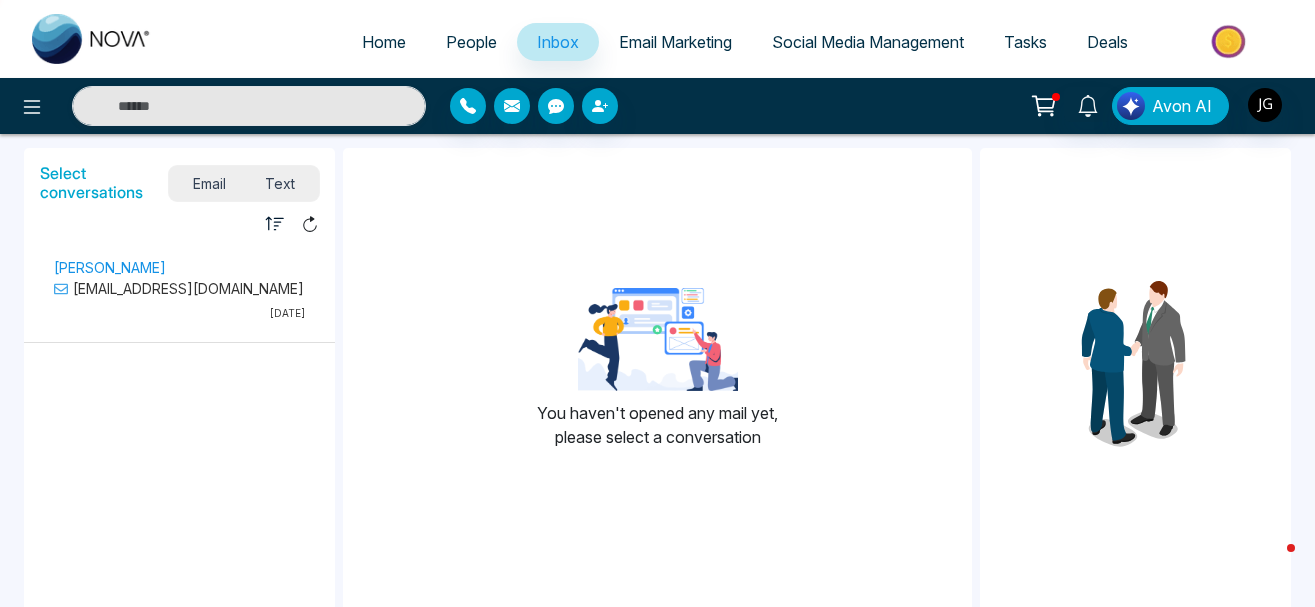select on "*" 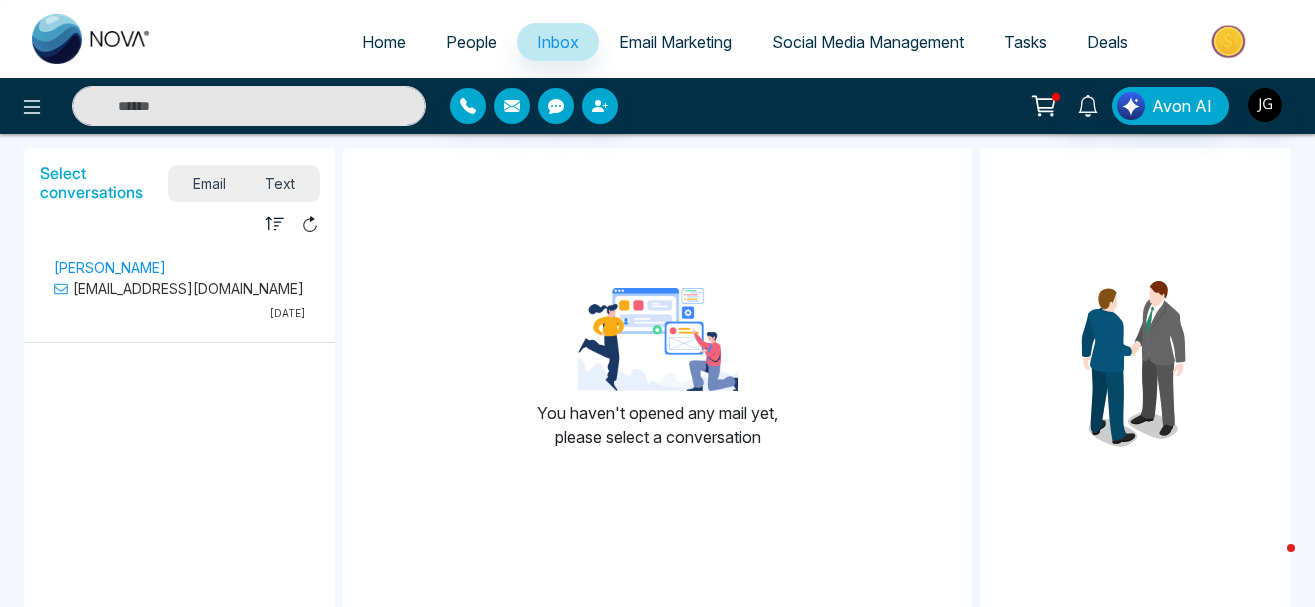 select on "*" 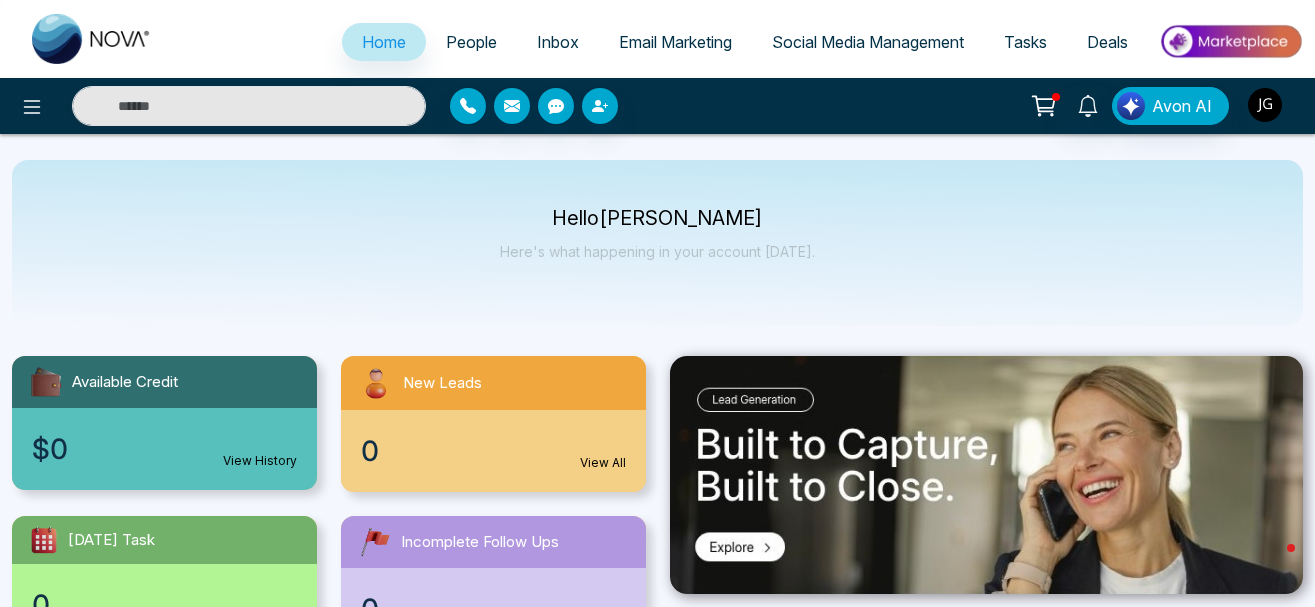 click at bounding box center [1265, 105] 